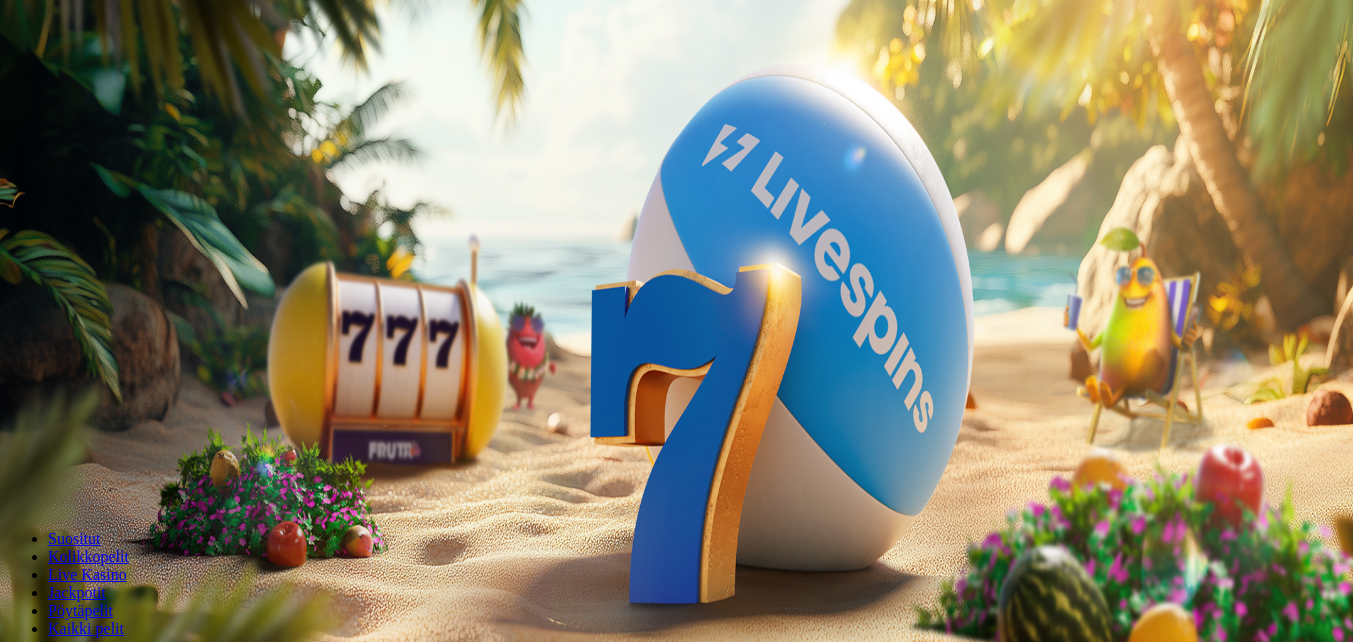 scroll, scrollTop: 0, scrollLeft: 0, axis: both 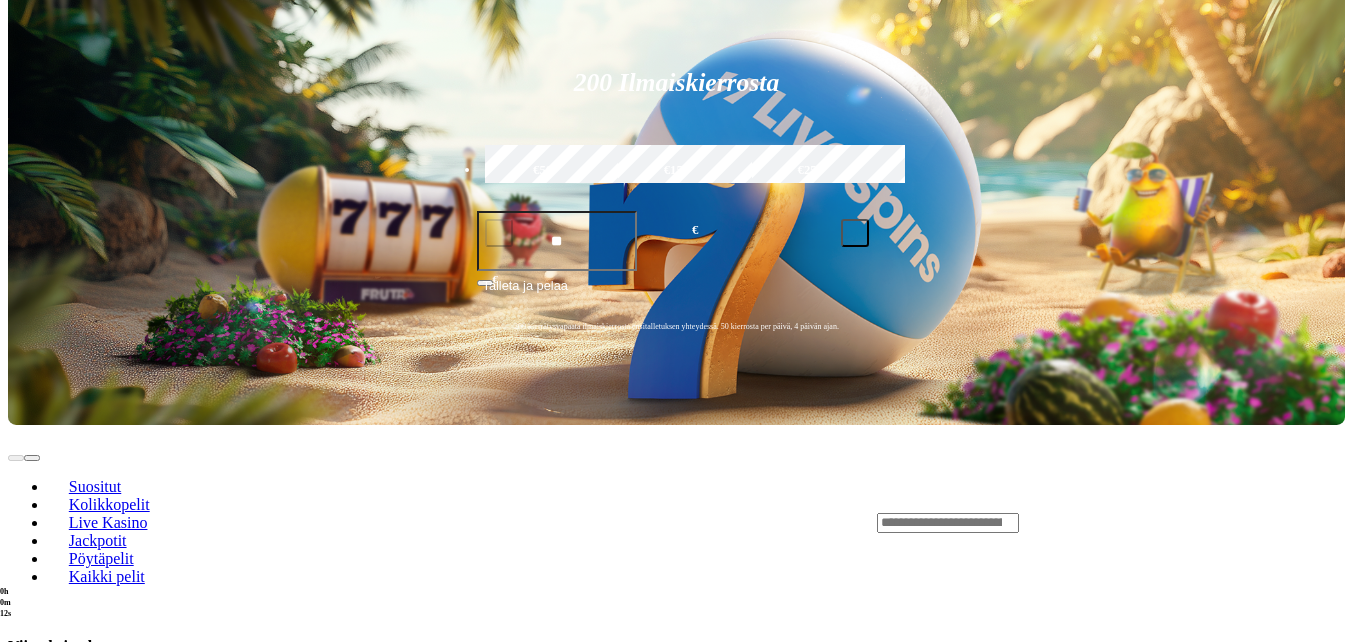 click at bounding box center (32, 695) 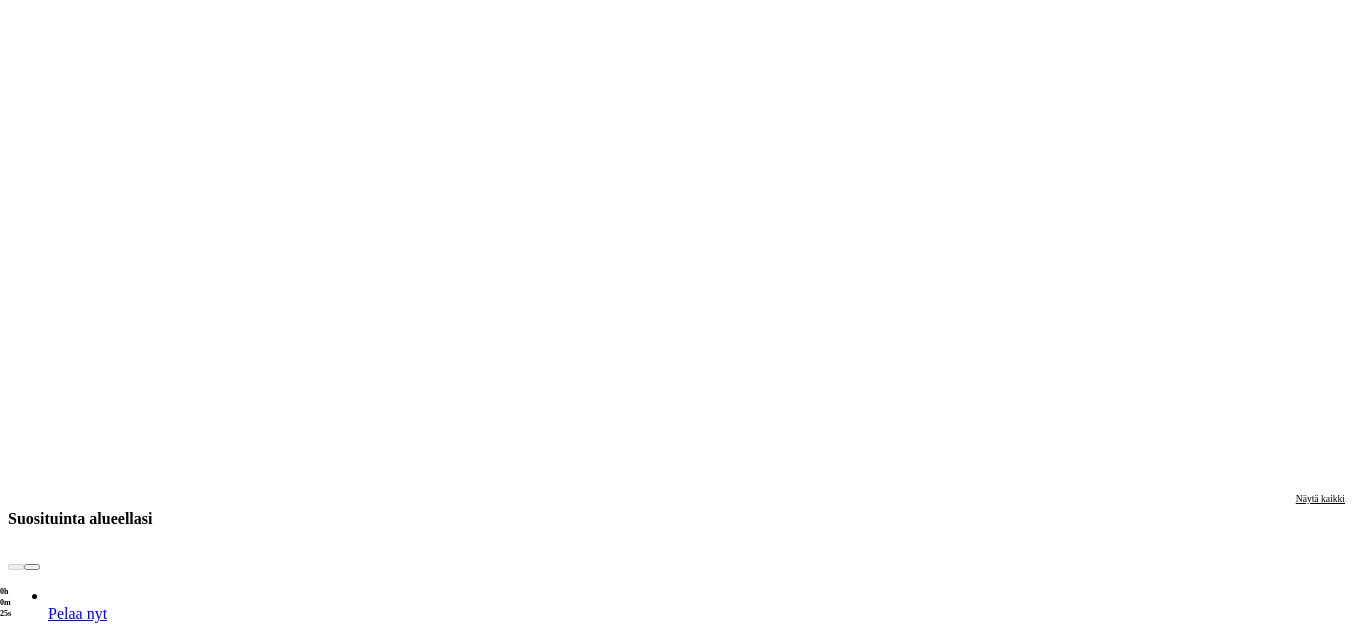scroll, scrollTop: 1700, scrollLeft: 0, axis: vertical 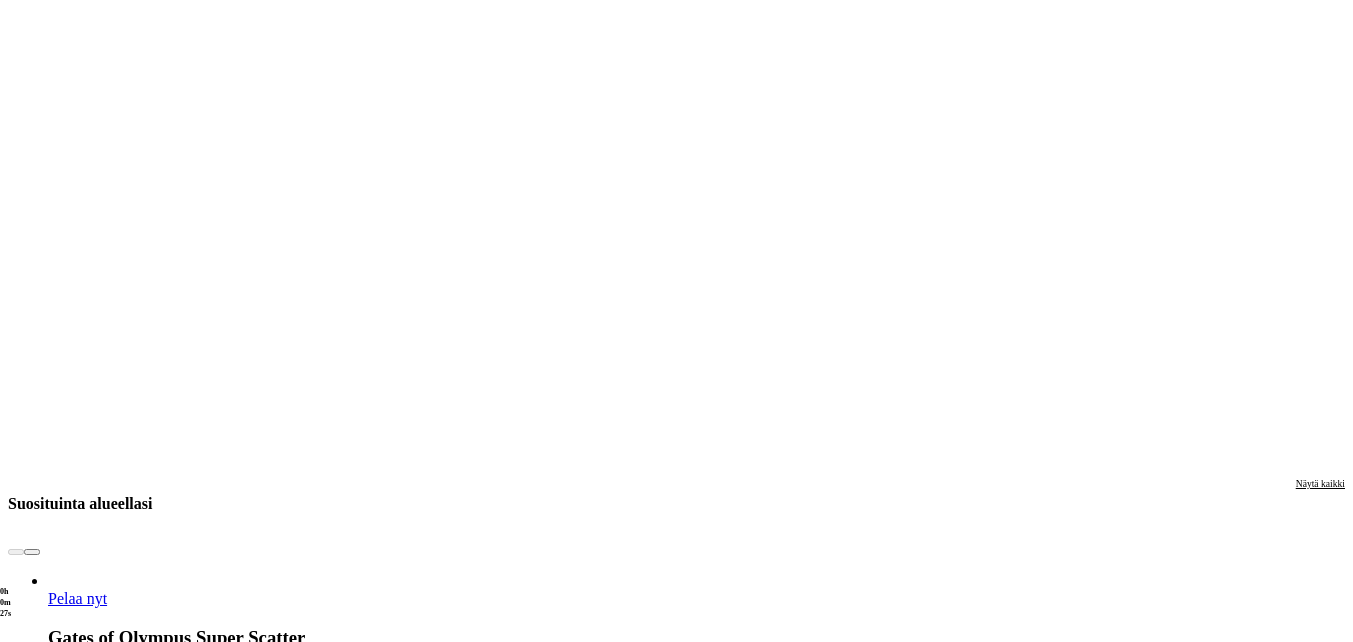 click on "Pelaa nyt" at bounding box center [77, 16151] 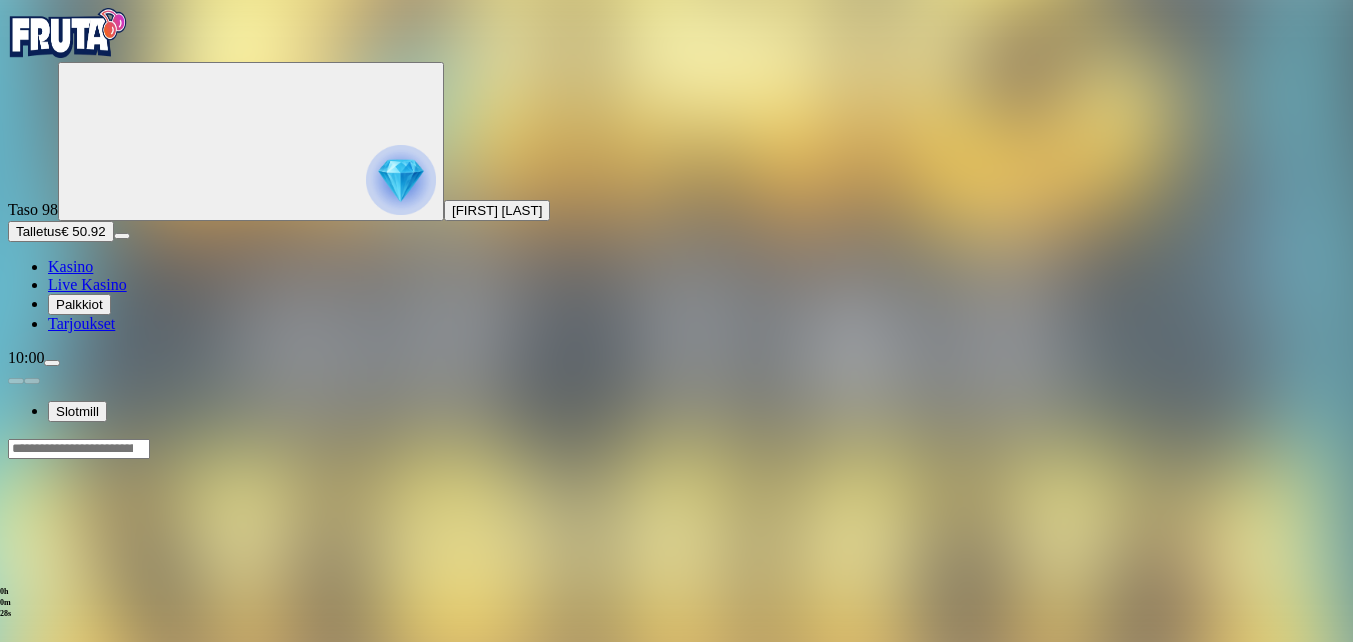 scroll, scrollTop: 0, scrollLeft: 0, axis: both 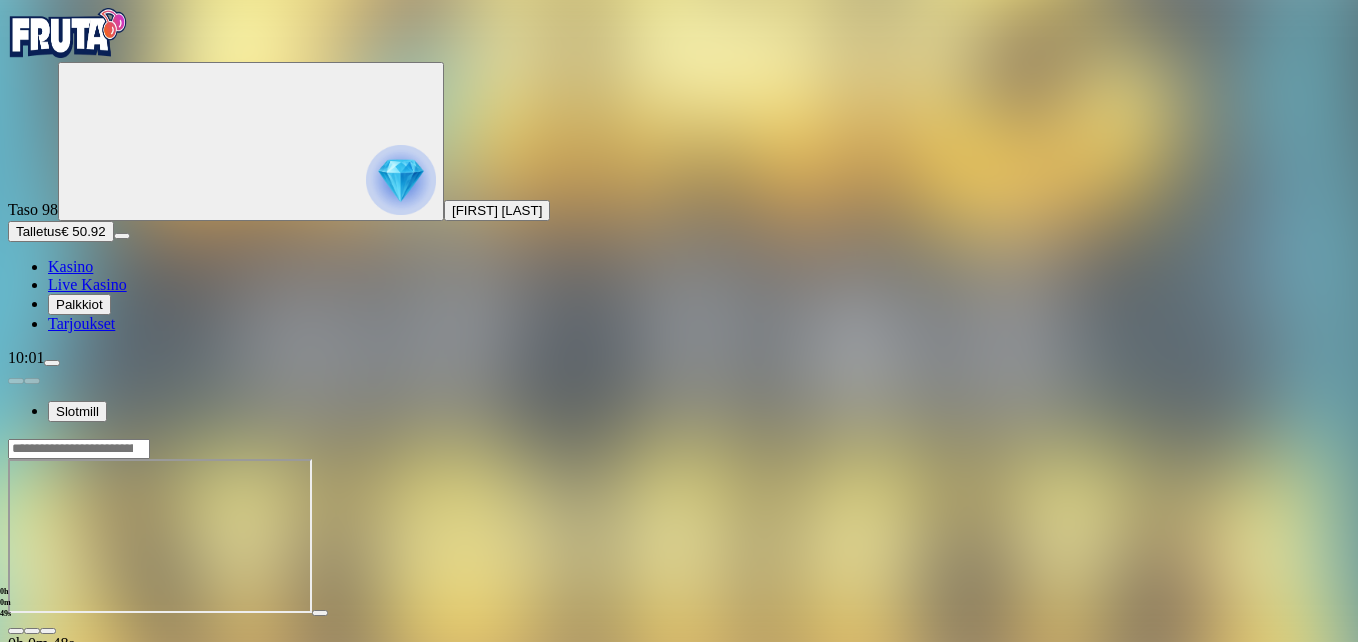 click at bounding box center (48, 631) 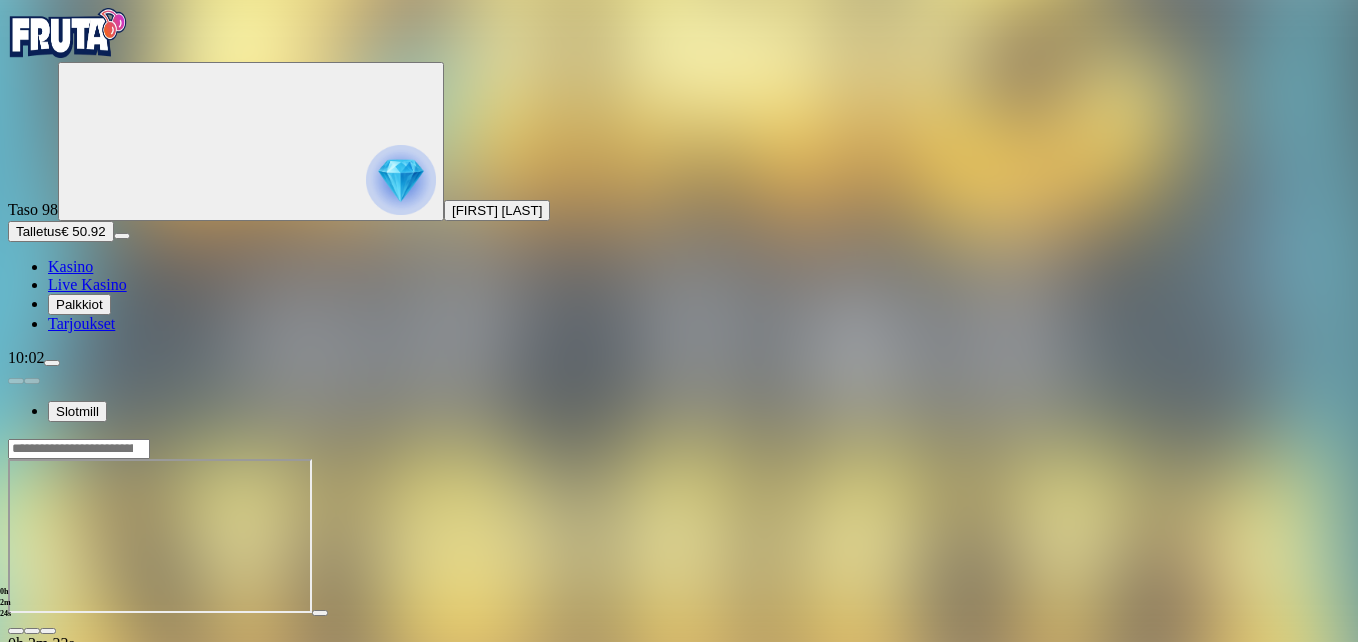 click at bounding box center [48, 631] 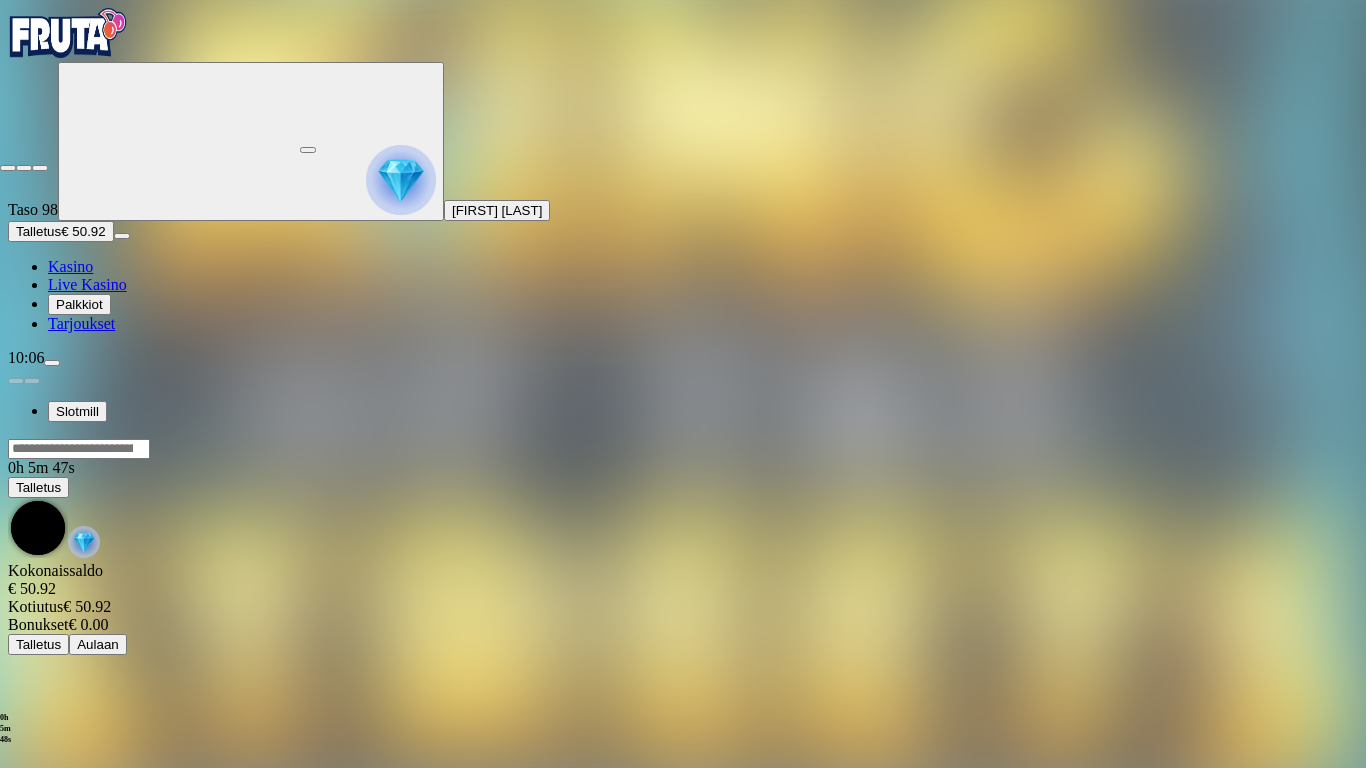 click at bounding box center (8, 168) 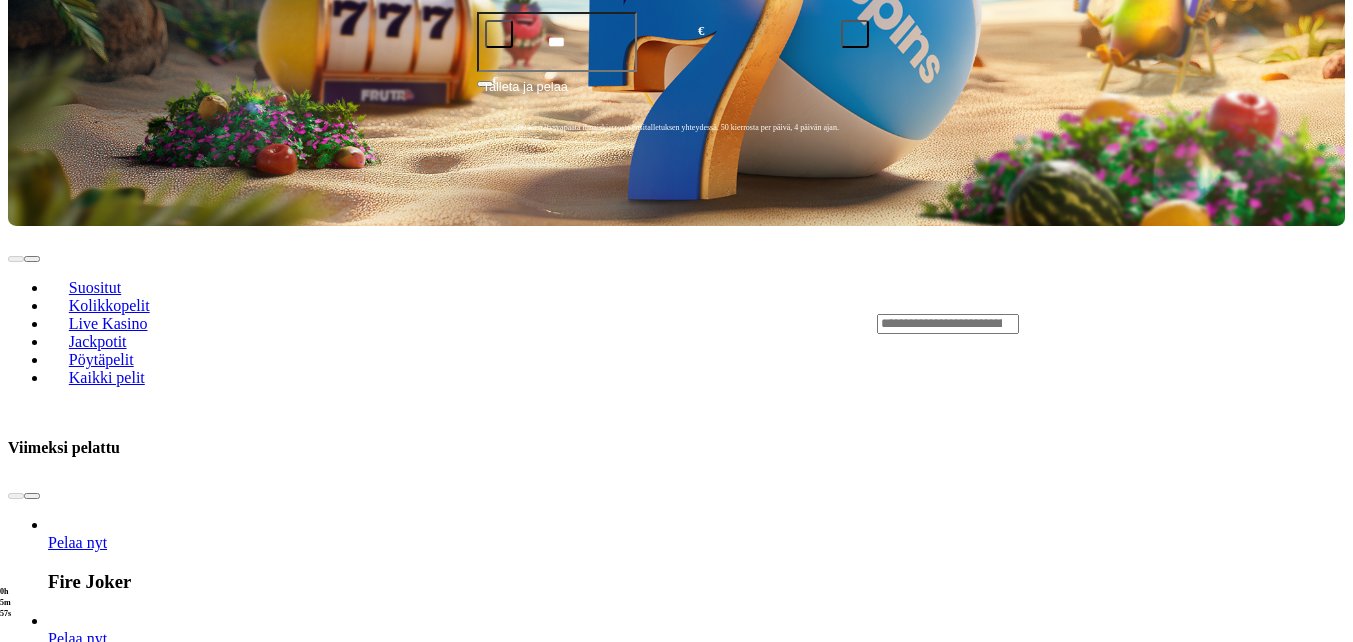 scroll, scrollTop: 600, scrollLeft: 0, axis: vertical 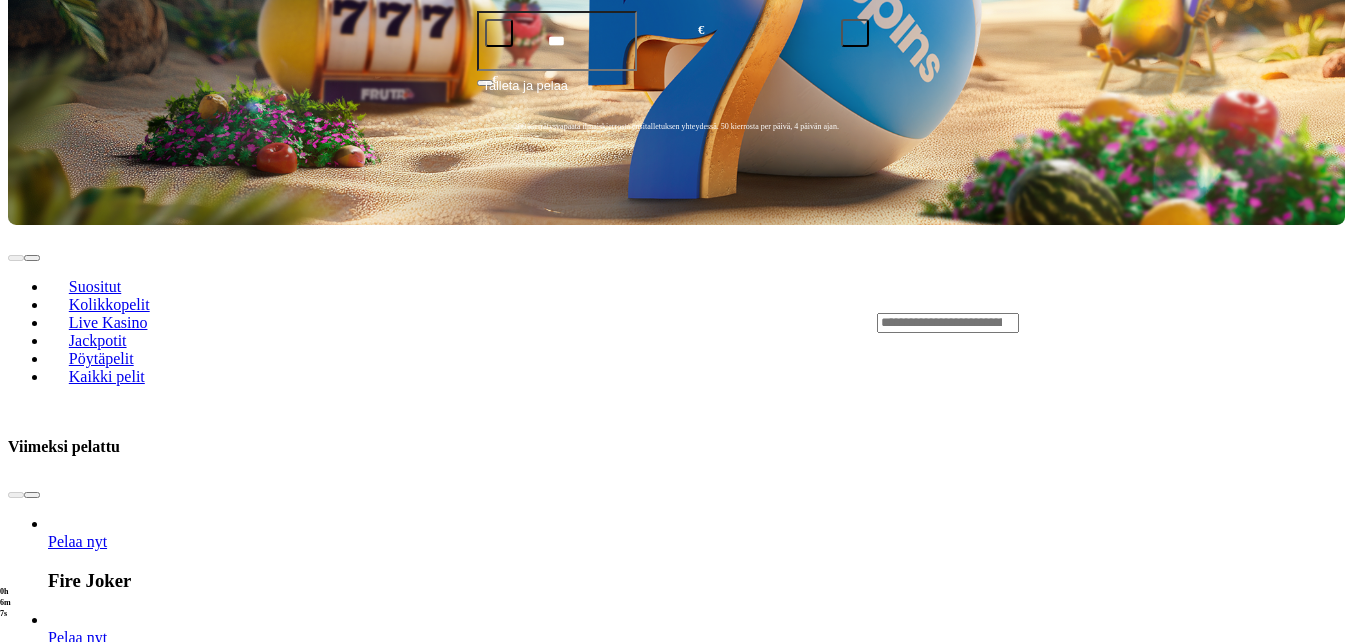 click on "Pelaa nyt" at bounding box center (77, 1984) 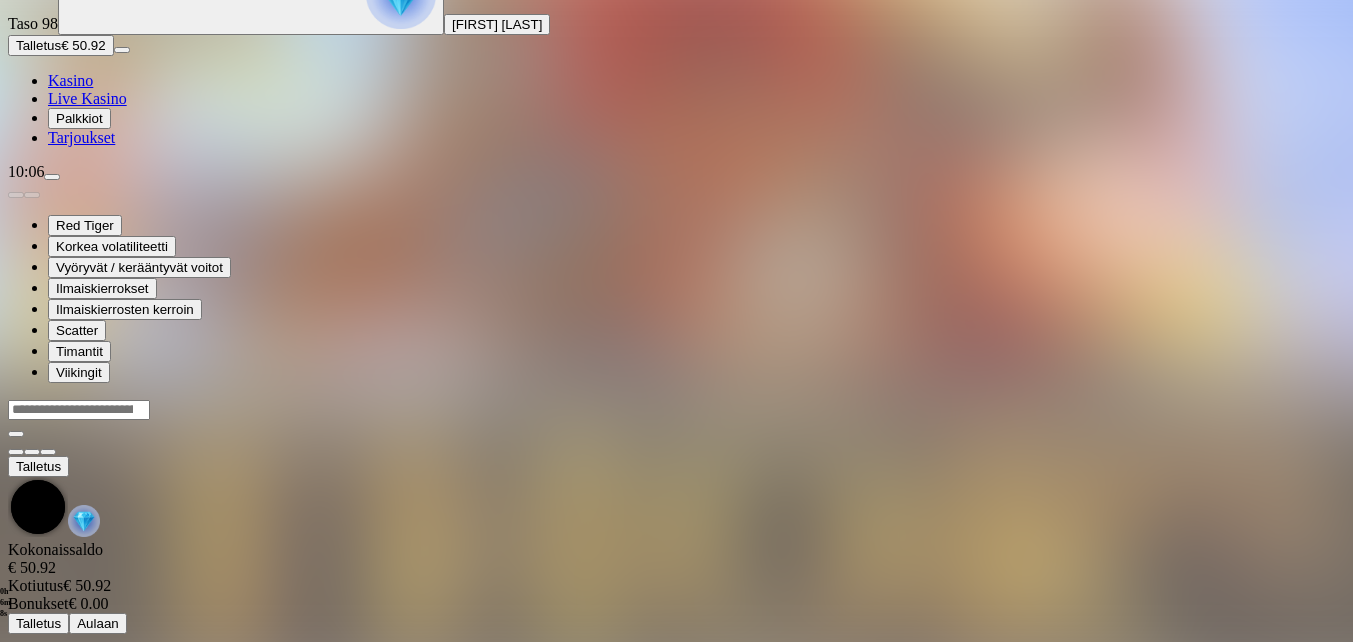 scroll, scrollTop: 0, scrollLeft: 0, axis: both 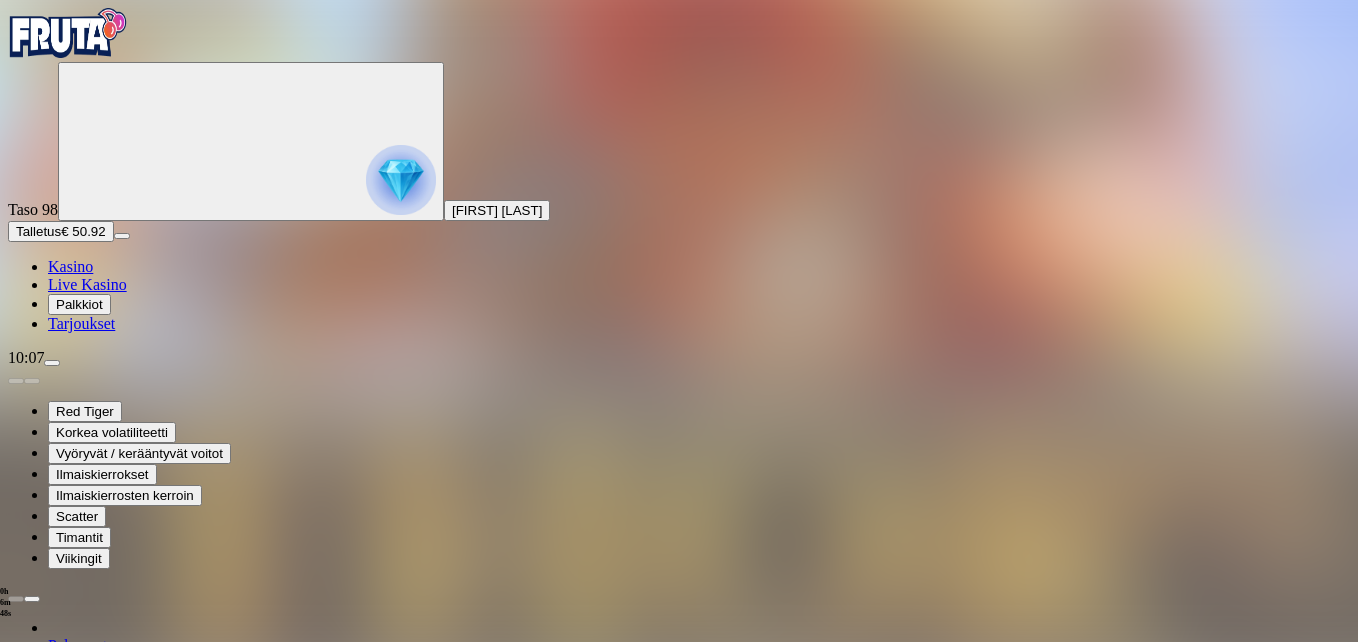 click at bounding box center (48, 1368) 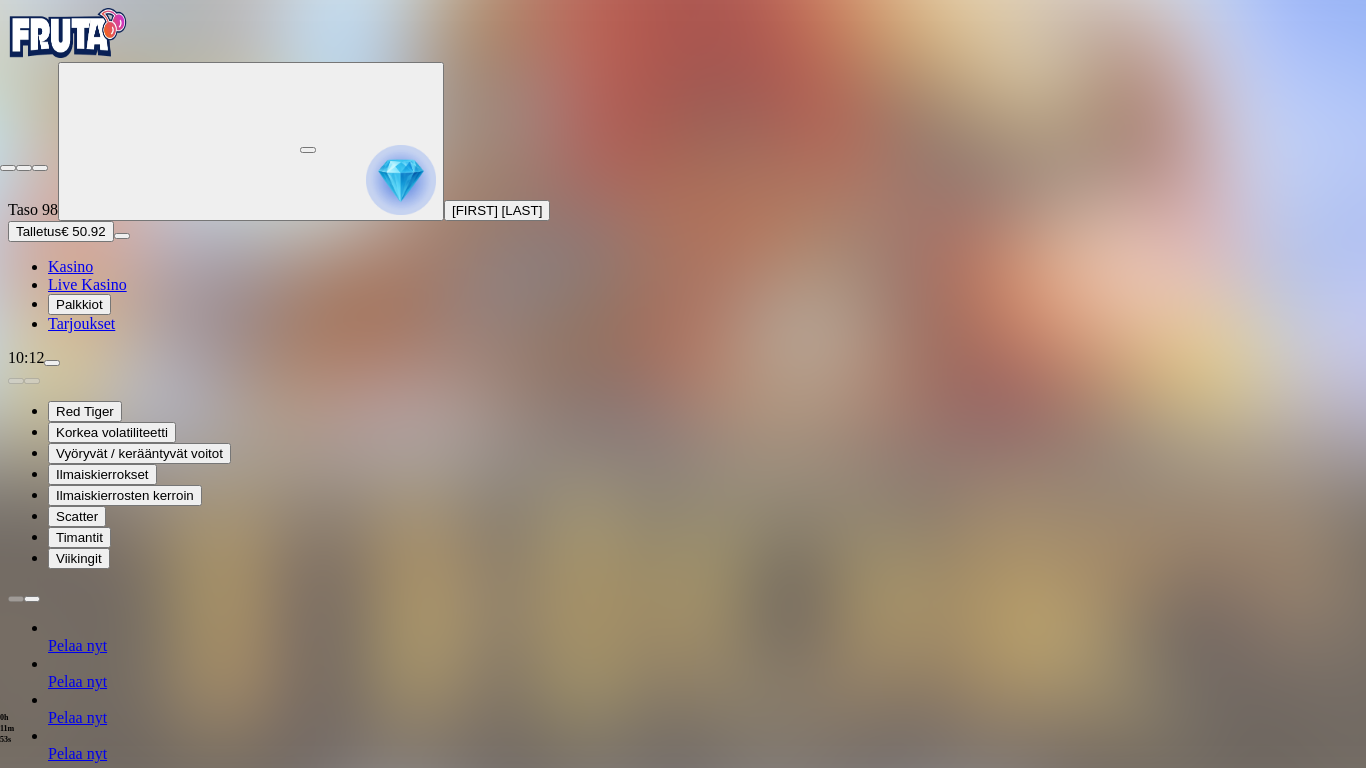 click at bounding box center (8, 168) 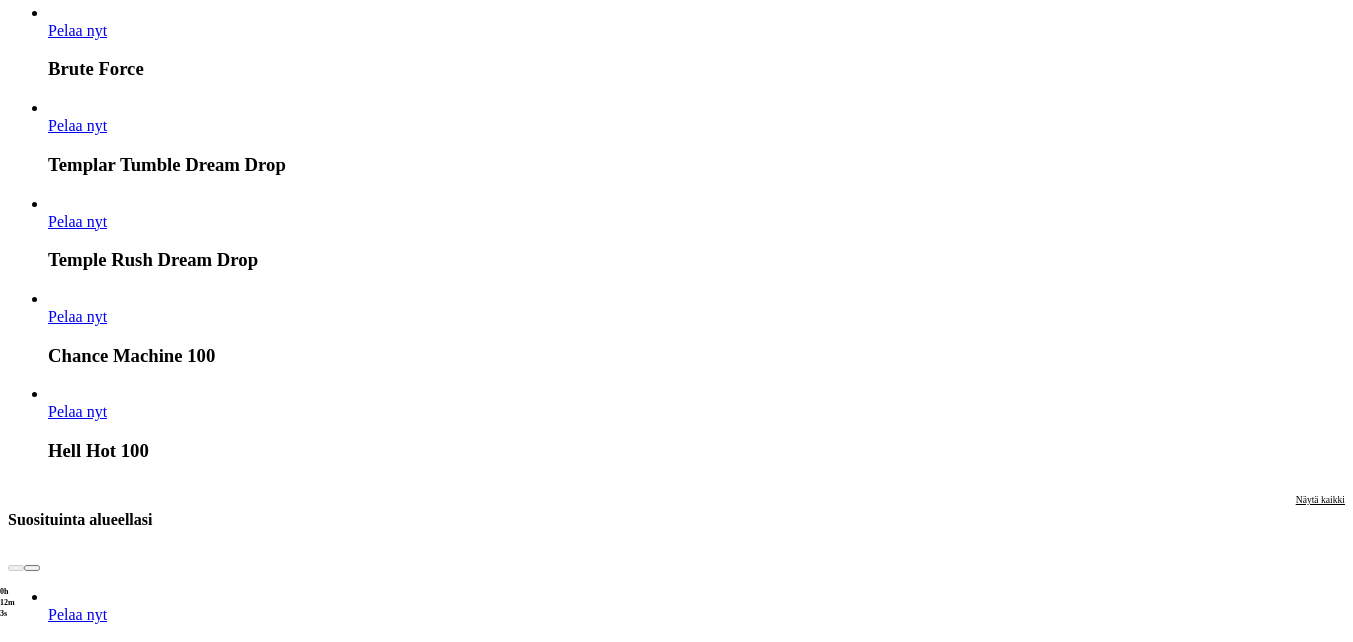 scroll, scrollTop: 1800, scrollLeft: 0, axis: vertical 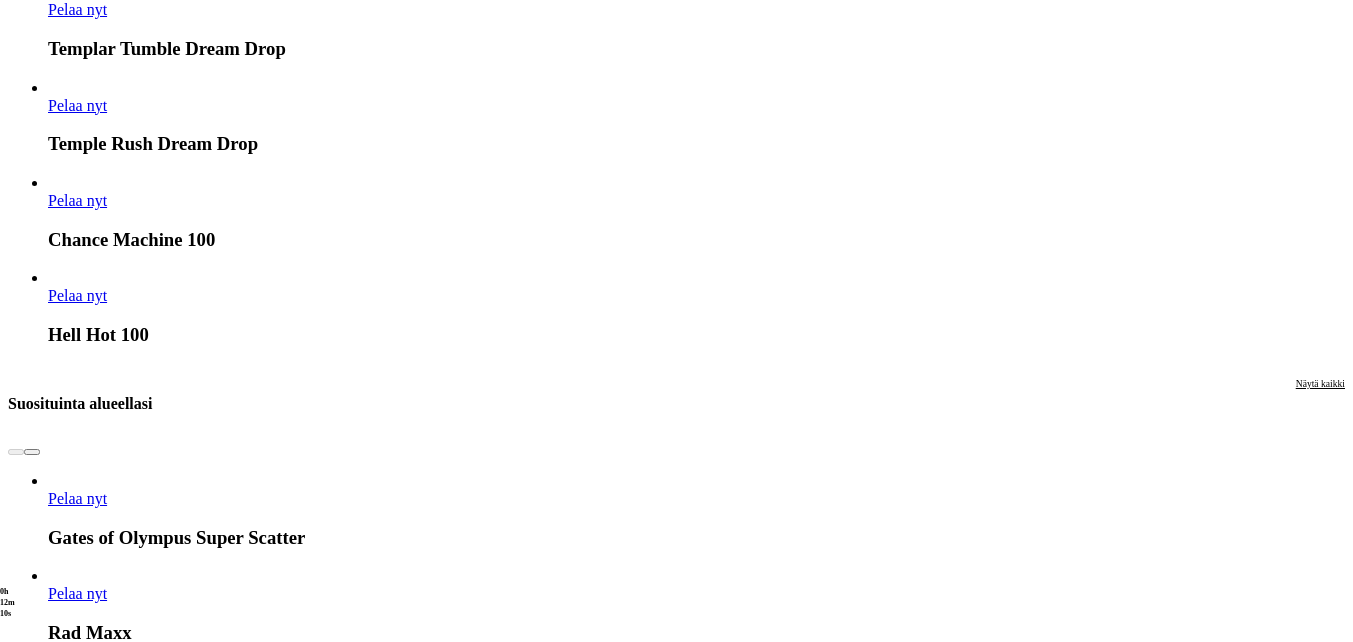 click on "Pelaa nyt" at bounding box center (77, 16338) 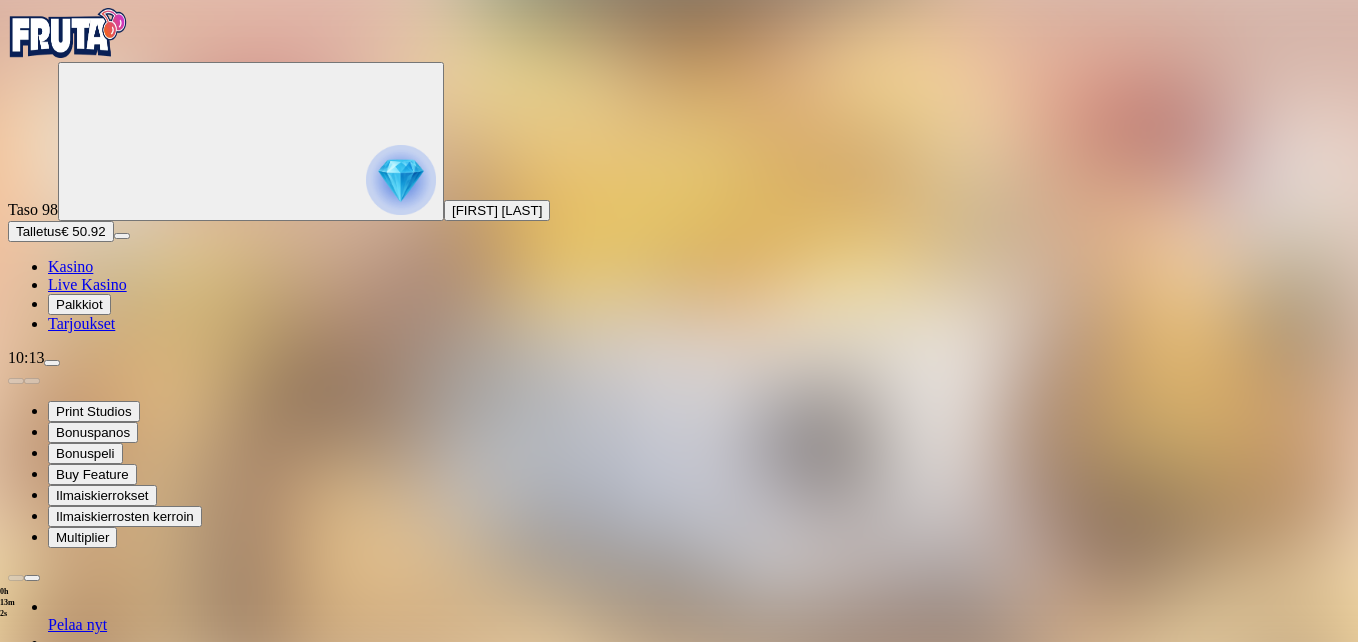 click at bounding box center [48, 1347] 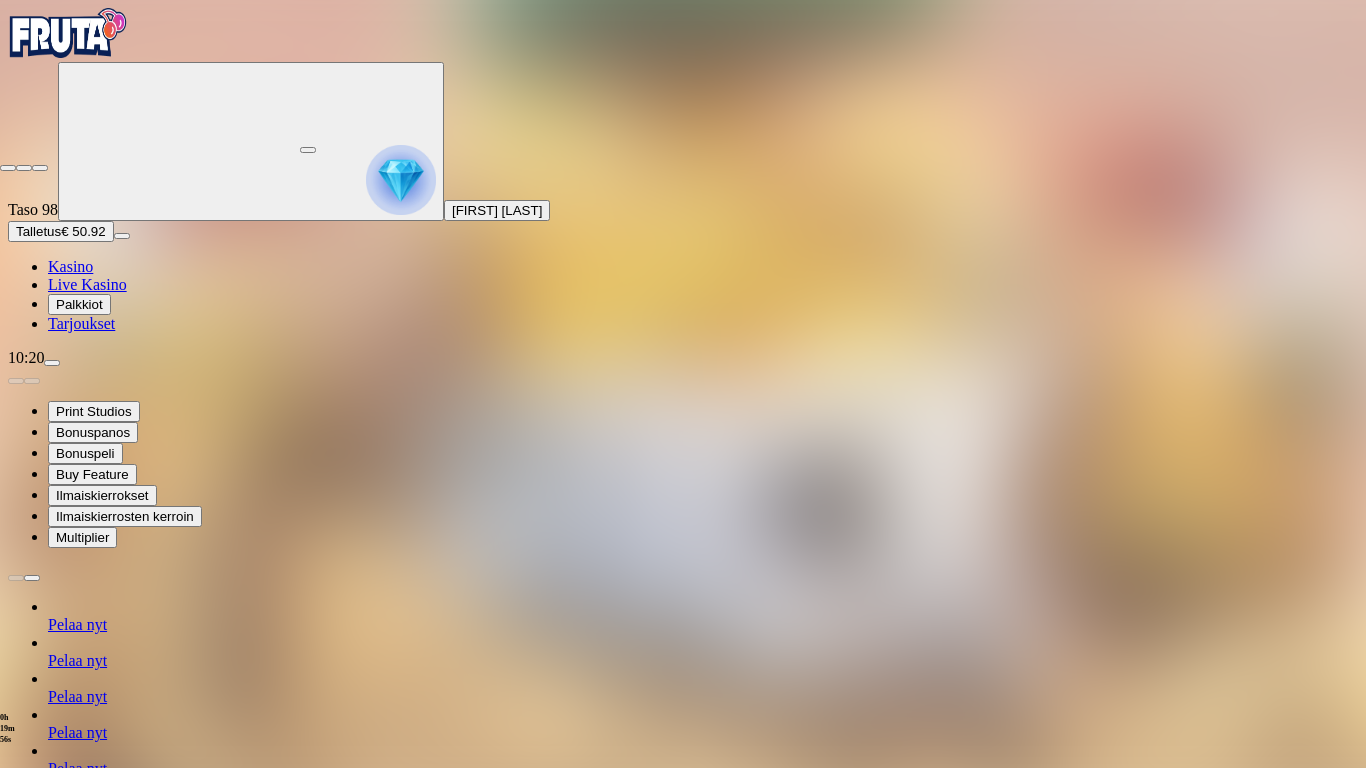 click at bounding box center [40, 168] 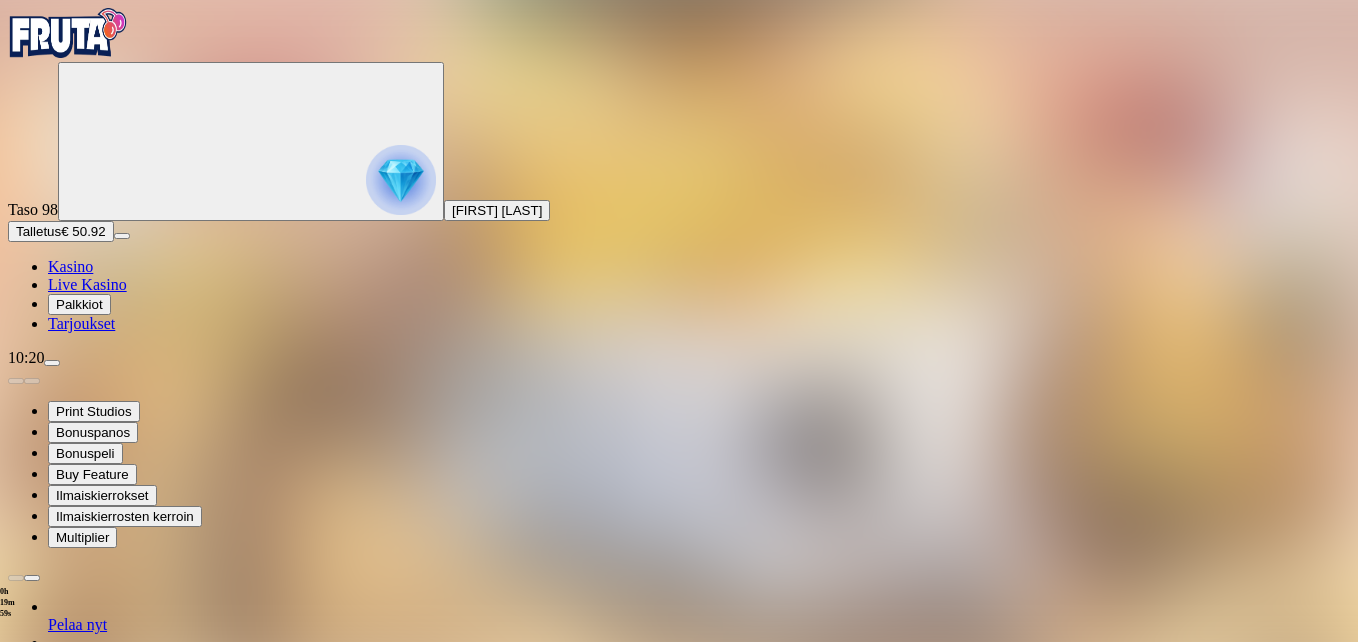 click at bounding box center [16, 1347] 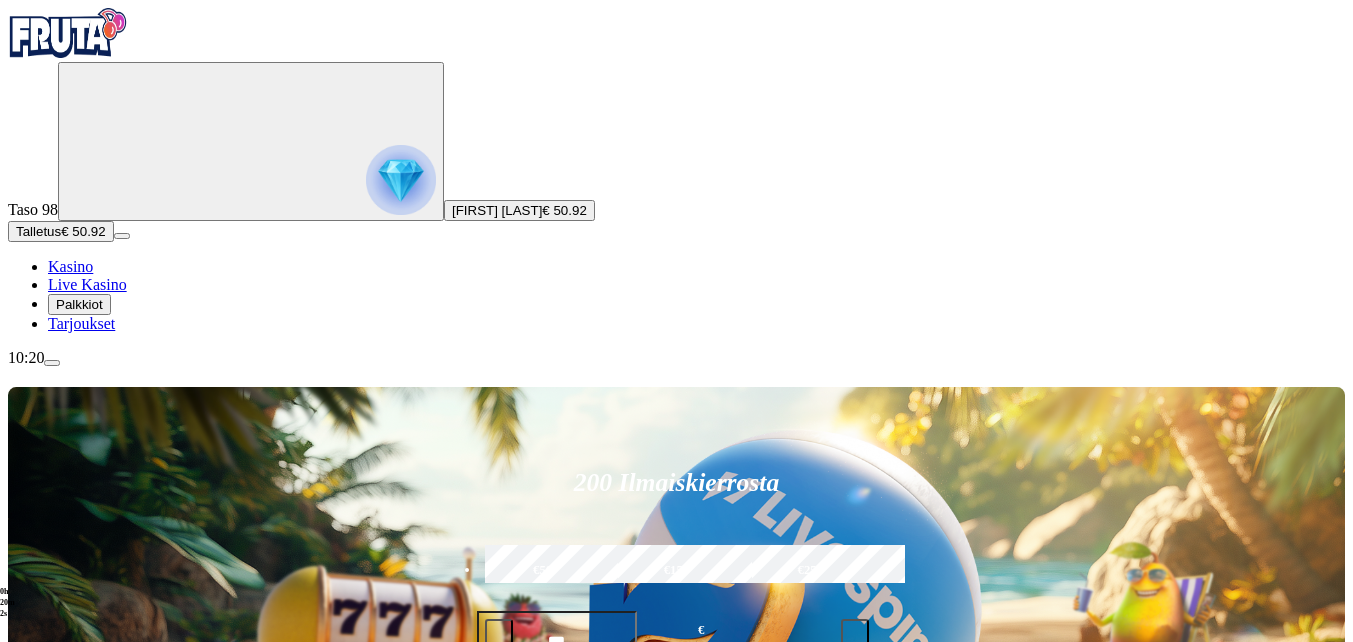 click on "Talletus" at bounding box center [38, 231] 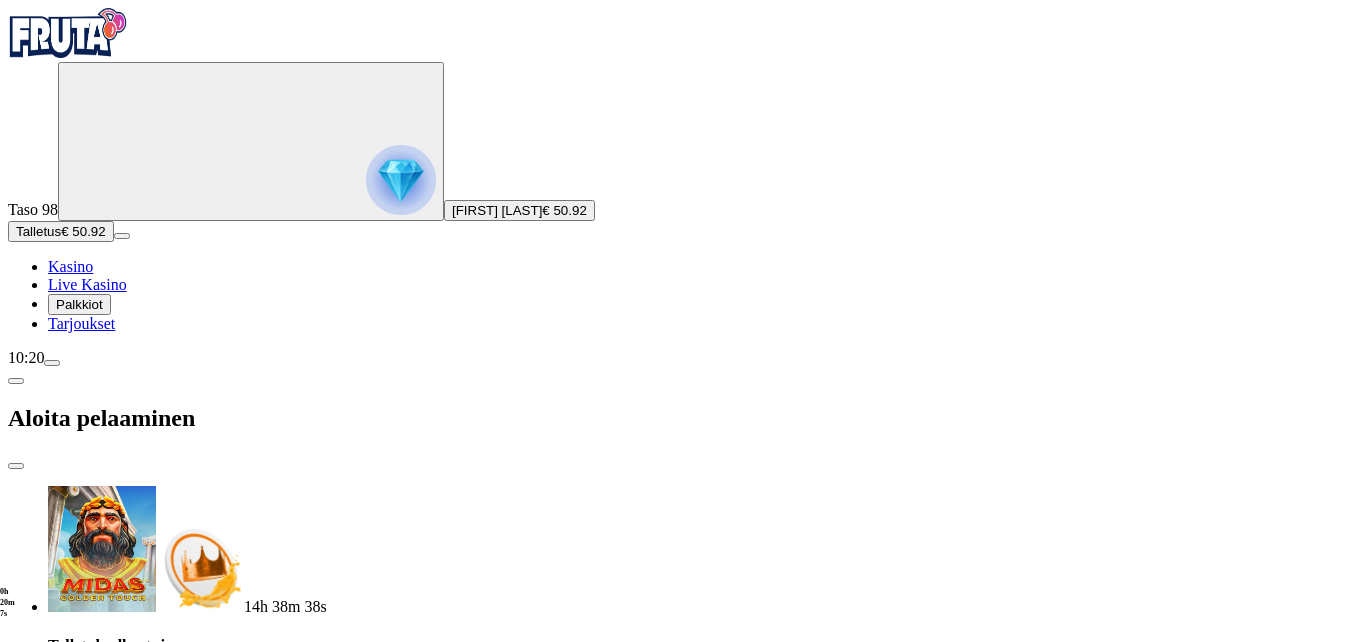 drag, startPoint x: 322, startPoint y: 342, endPoint x: 357, endPoint y: 380, distance: 51.662365 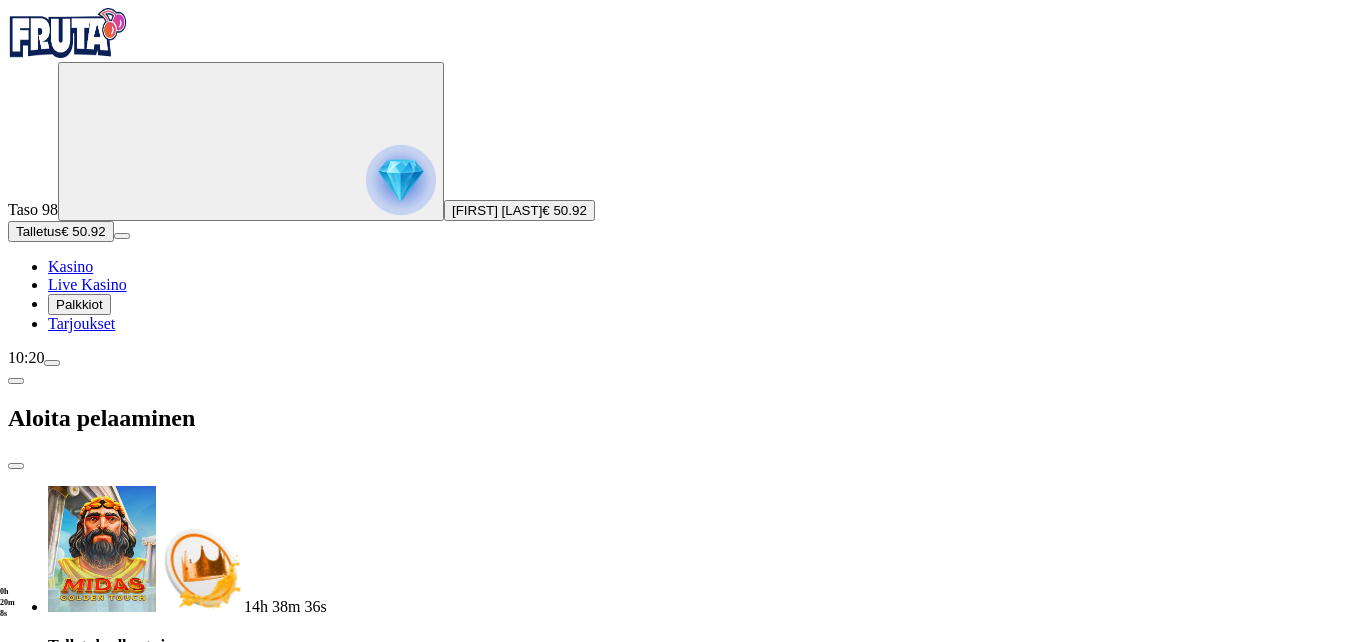 click on "TALLETA JA PELAA" at bounding box center [71, 1910] 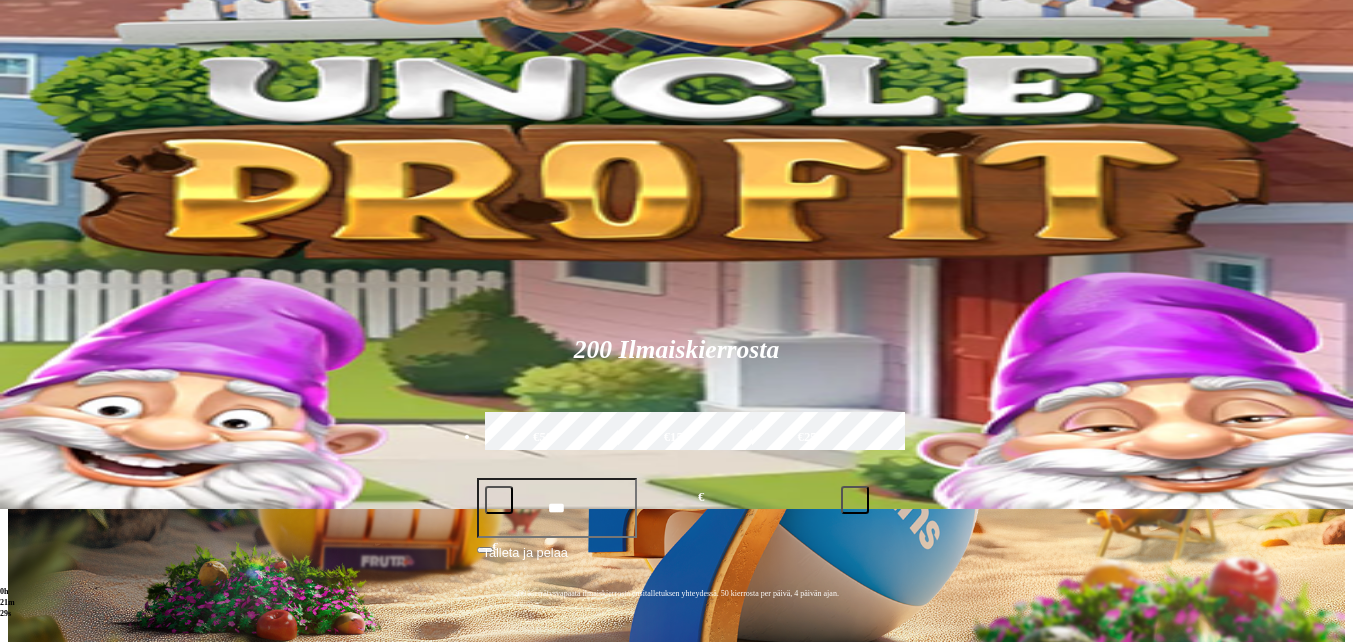 scroll, scrollTop: 100, scrollLeft: 0, axis: vertical 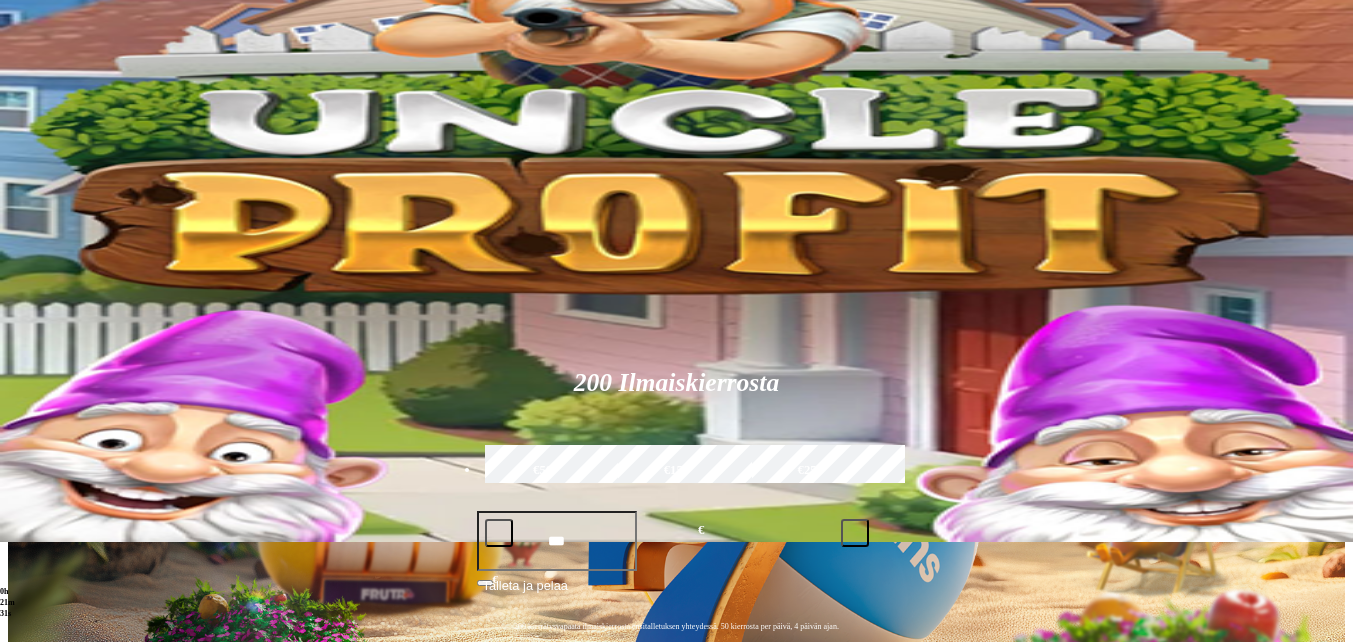 click at bounding box center [32, 995] 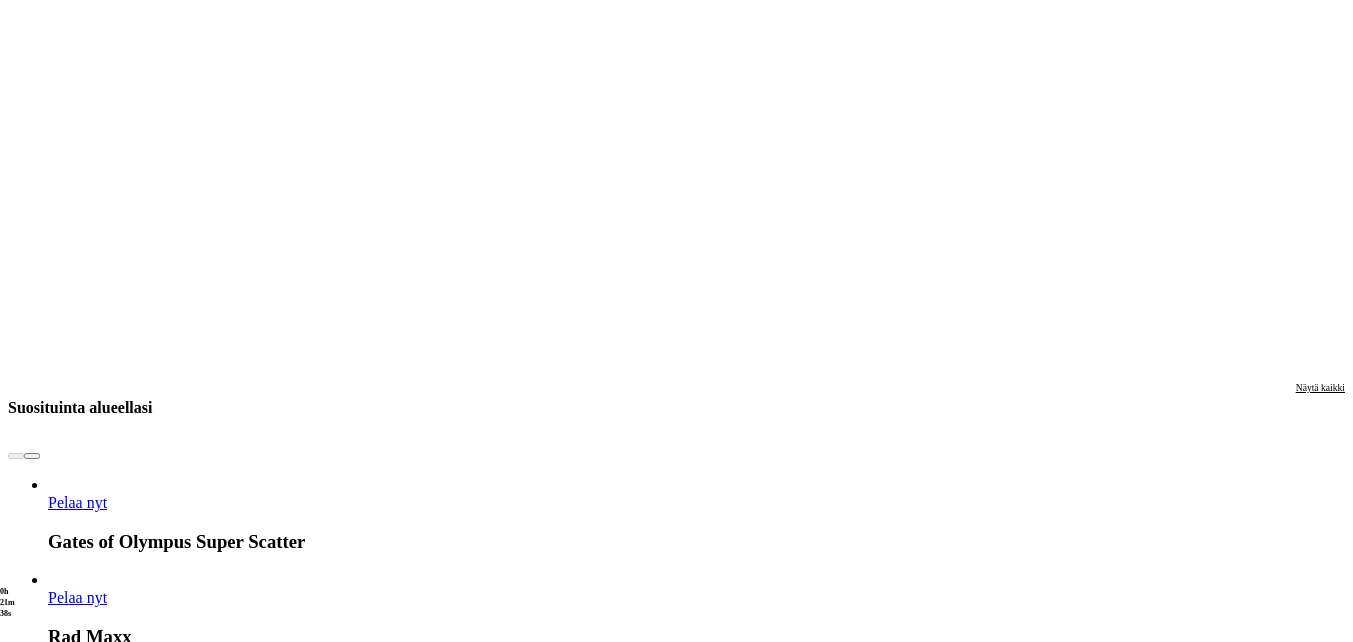 scroll, scrollTop: 1800, scrollLeft: 0, axis: vertical 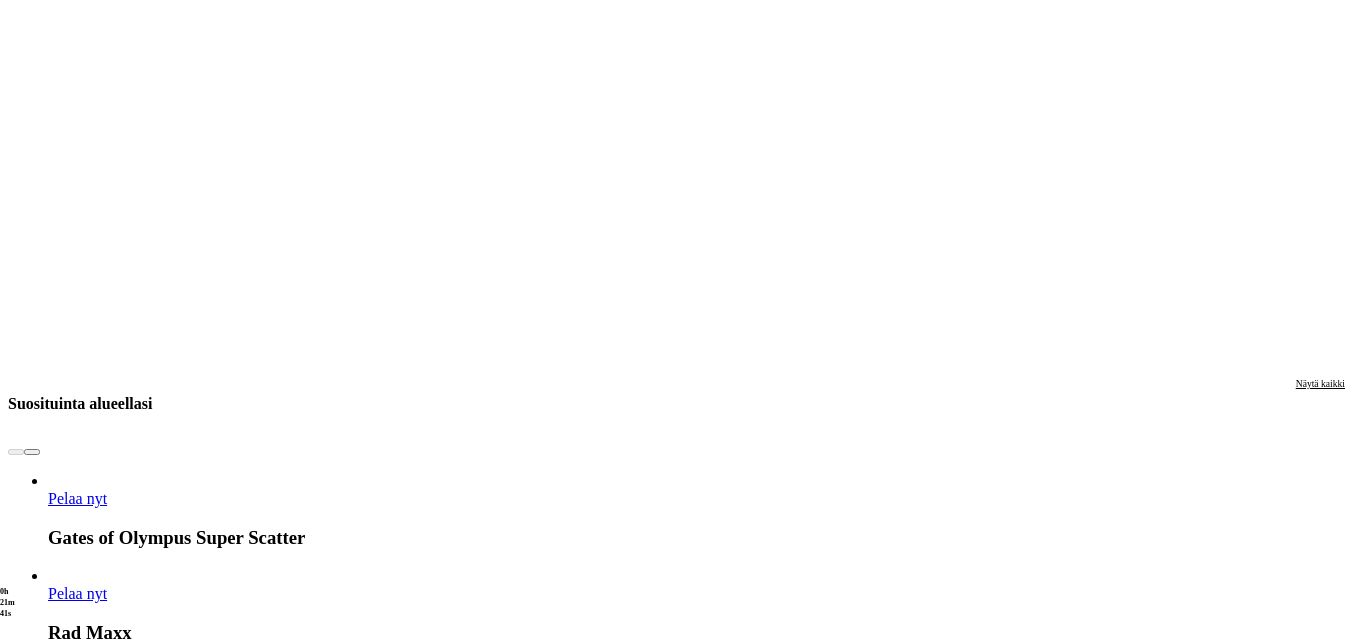 click on "Pelaa nyt" at bounding box center [77, 16338] 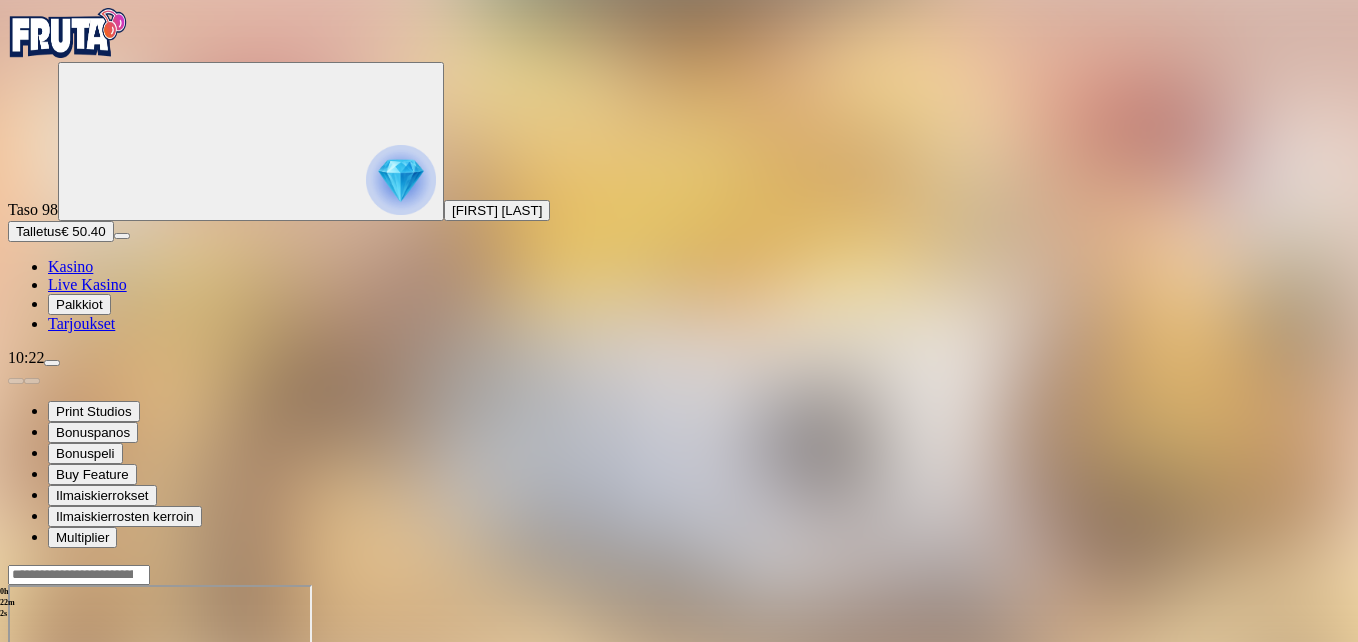 click at bounding box center [48, 757] 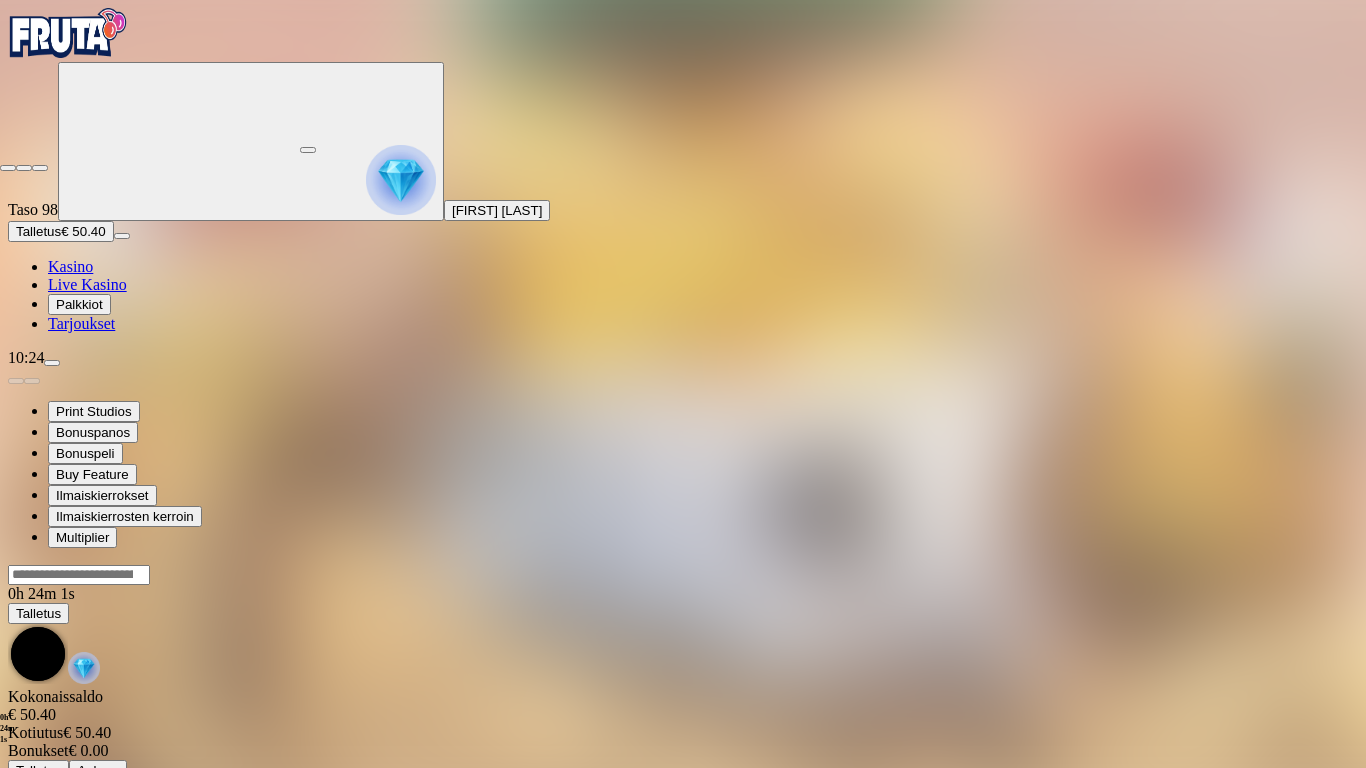 click at bounding box center [8, 168] 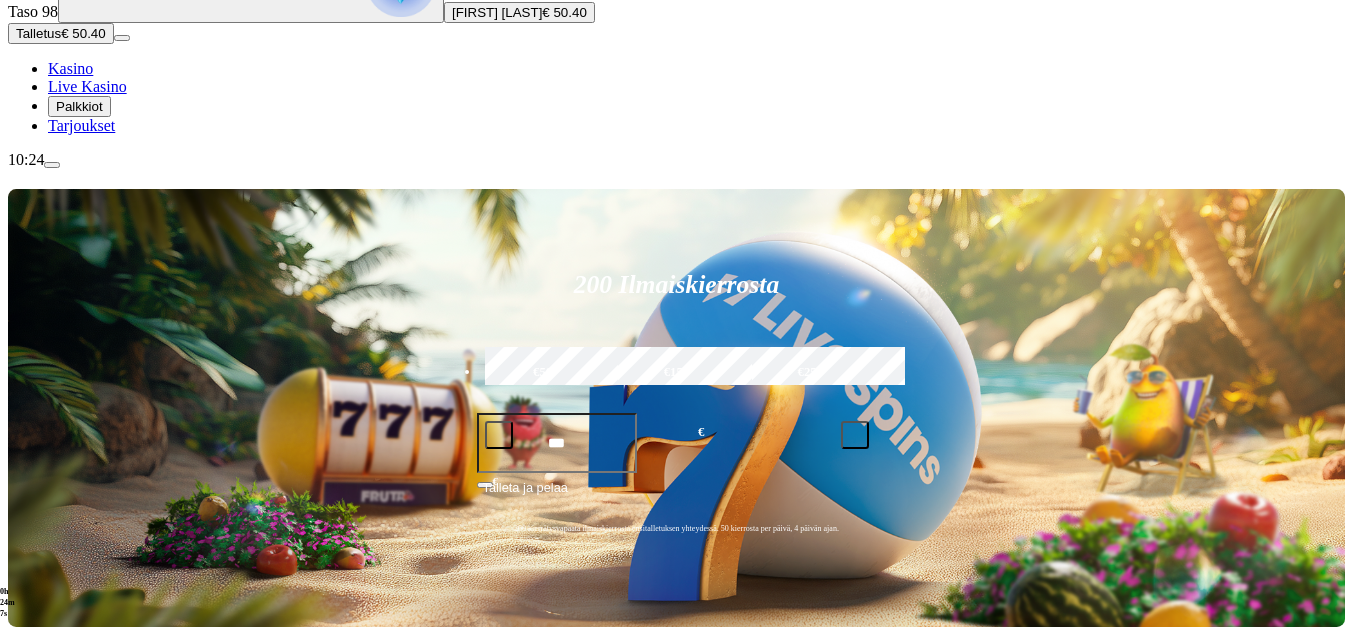 scroll, scrollTop: 200, scrollLeft: 0, axis: vertical 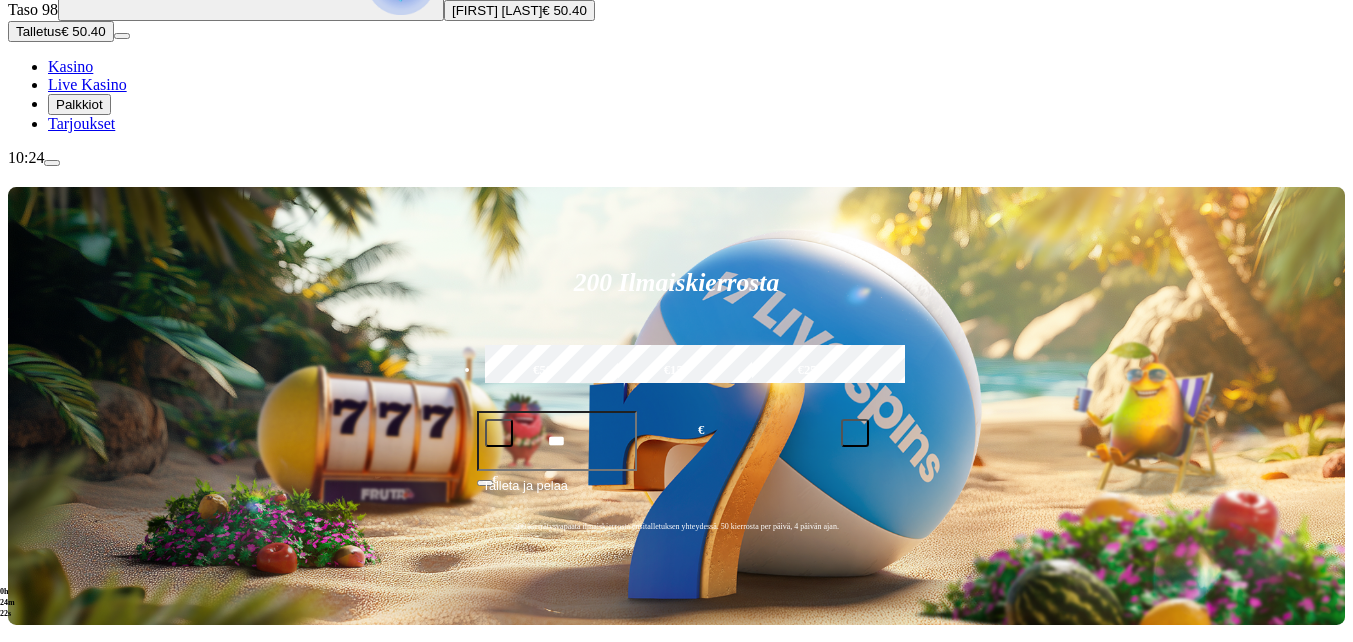 click on "Pelaa nyt" at bounding box center (77, 941) 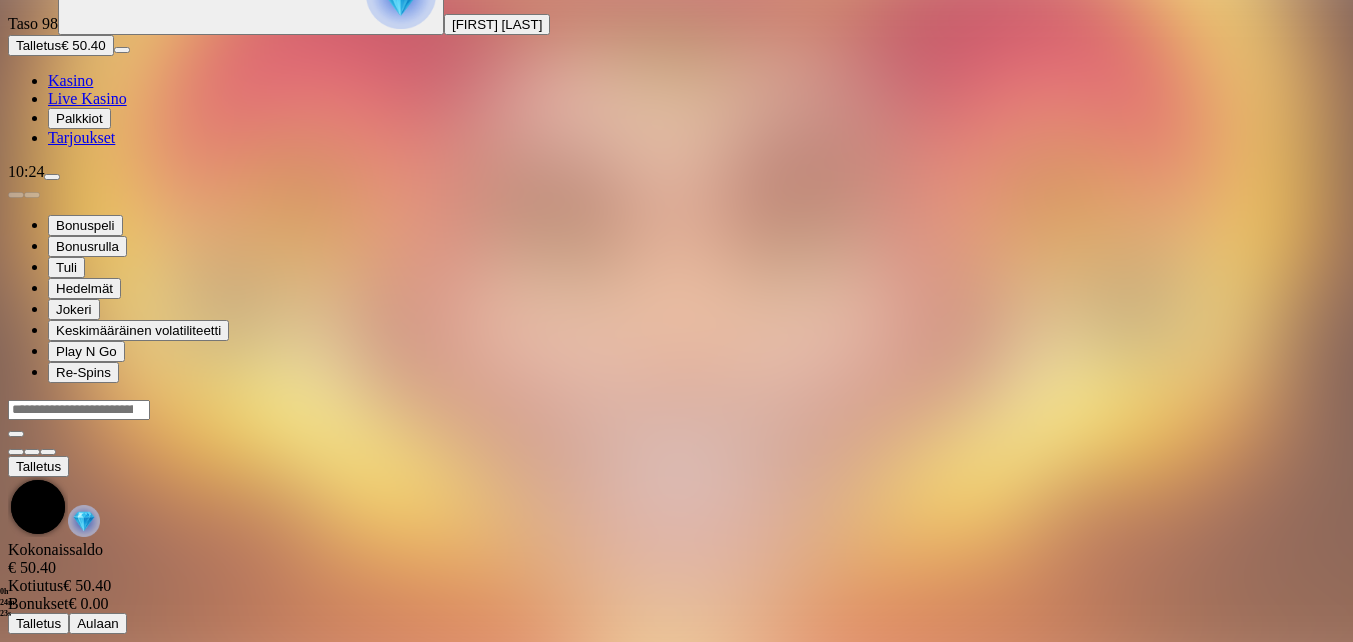 scroll, scrollTop: 0, scrollLeft: 0, axis: both 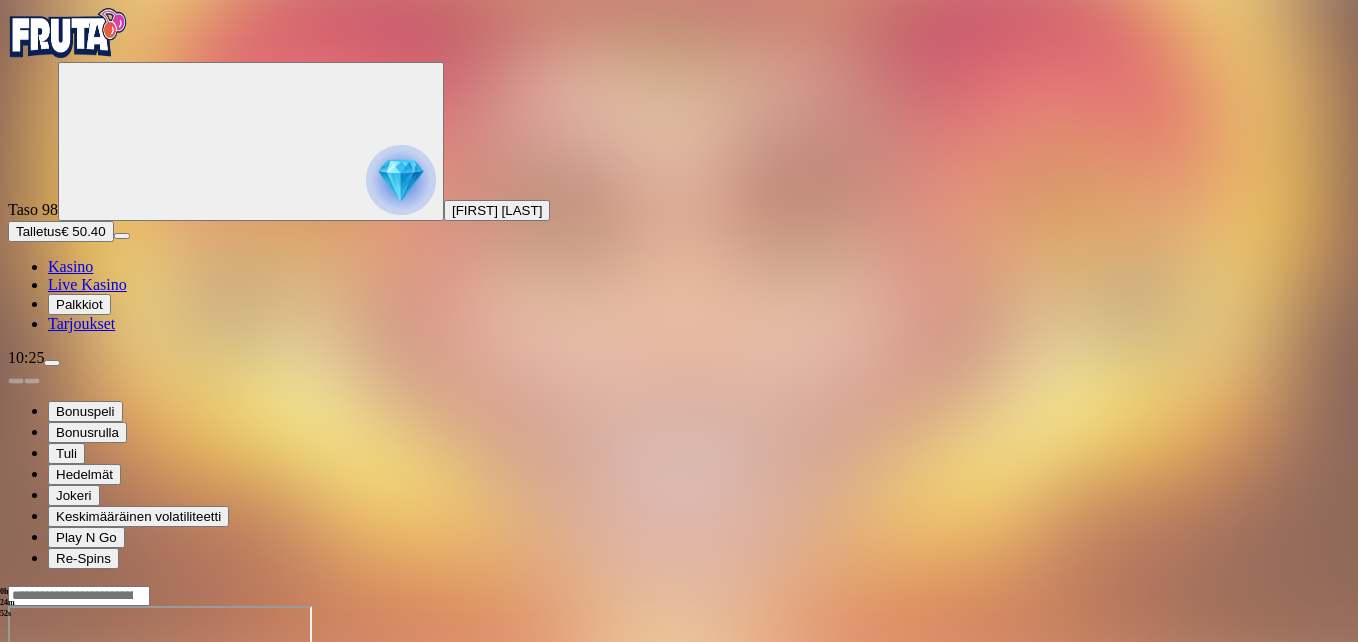 click at bounding box center (48, 778) 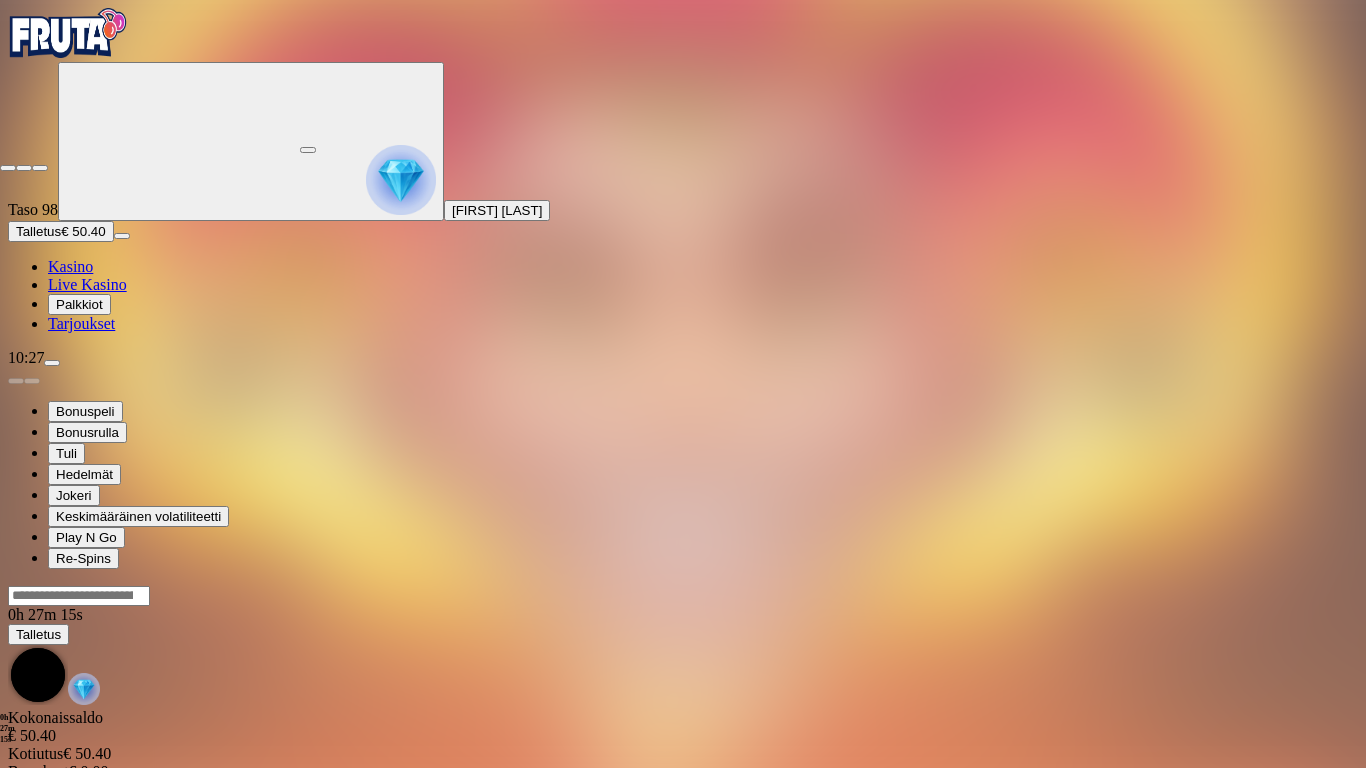 click at bounding box center (8, 168) 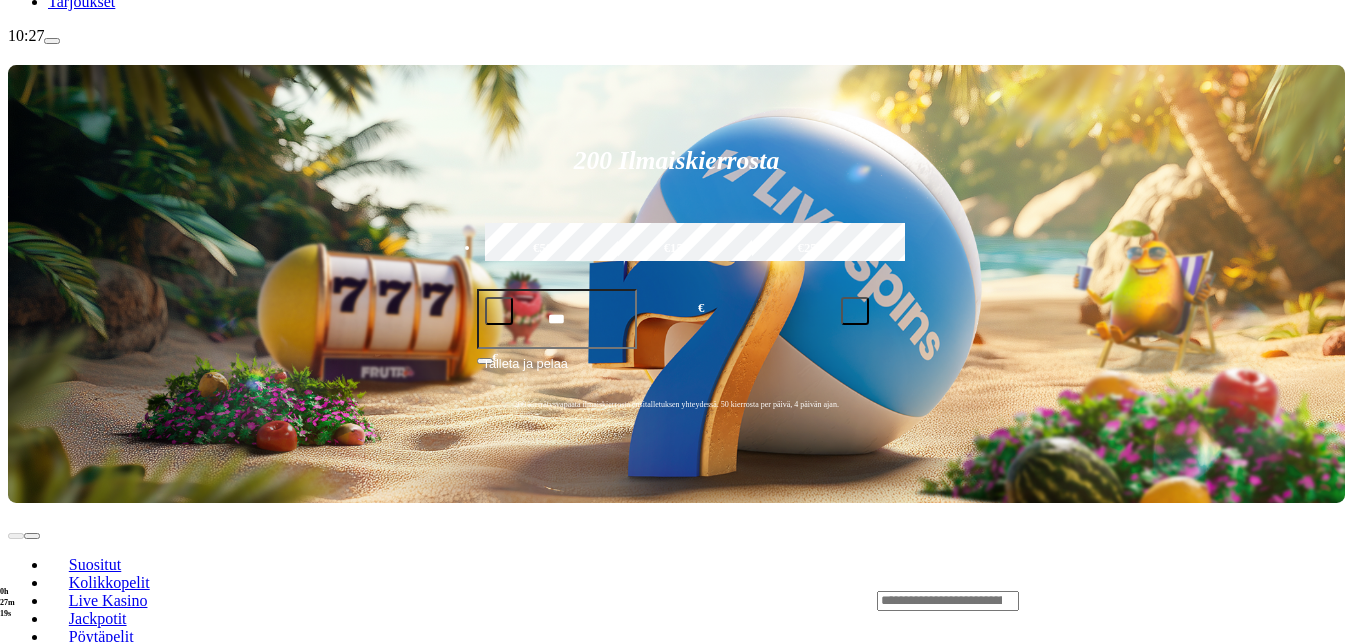 scroll, scrollTop: 400, scrollLeft: 0, axis: vertical 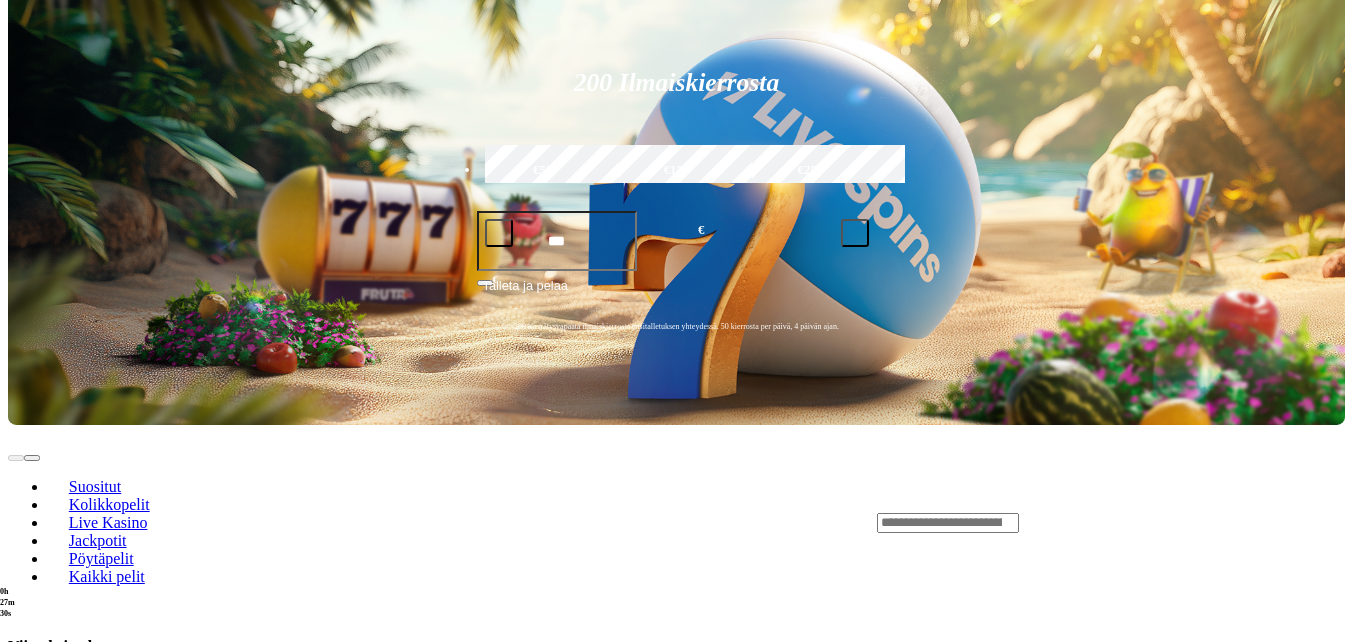 click on "Pelaa nyt" at bounding box center [77, 1993] 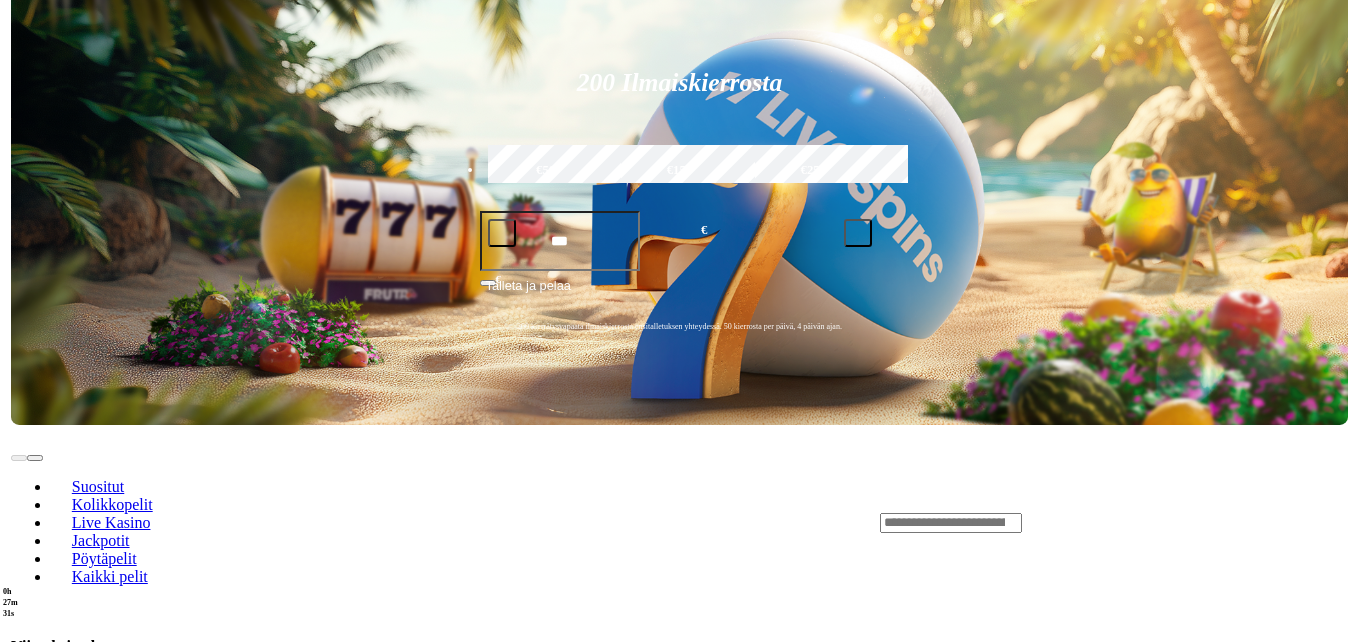 scroll, scrollTop: 0, scrollLeft: 0, axis: both 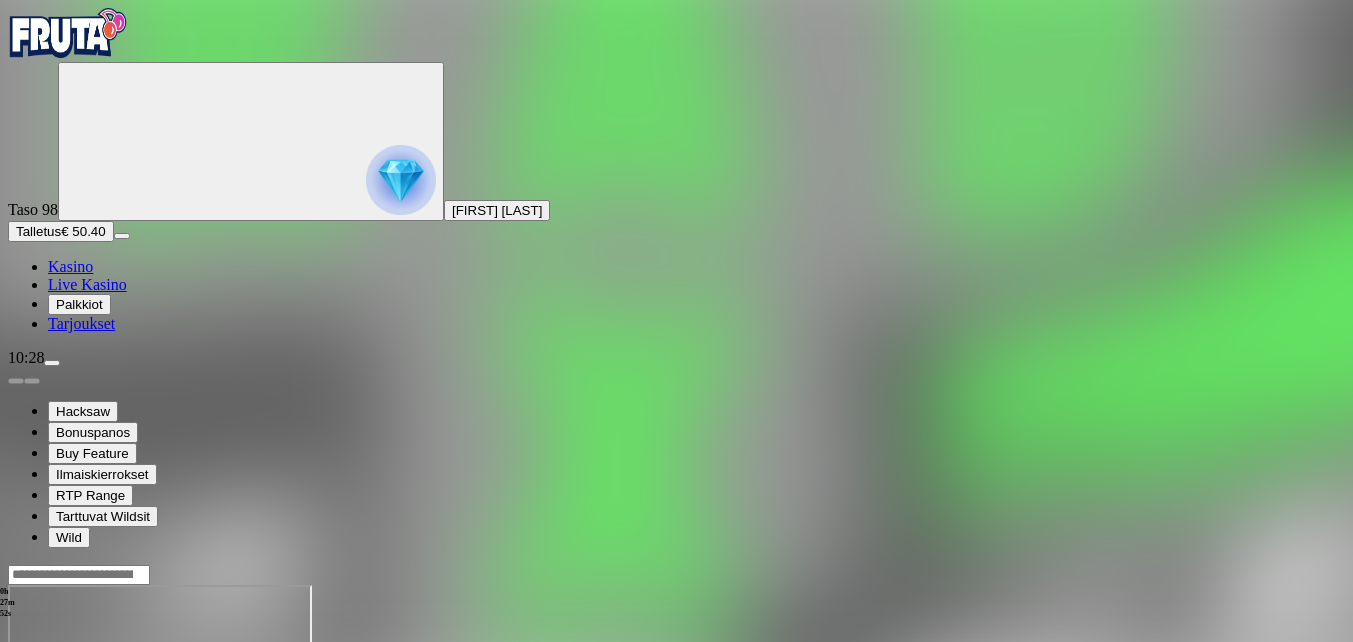 drag, startPoint x: 1239, startPoint y: 176, endPoint x: 1244, endPoint y: 256, distance: 80.1561 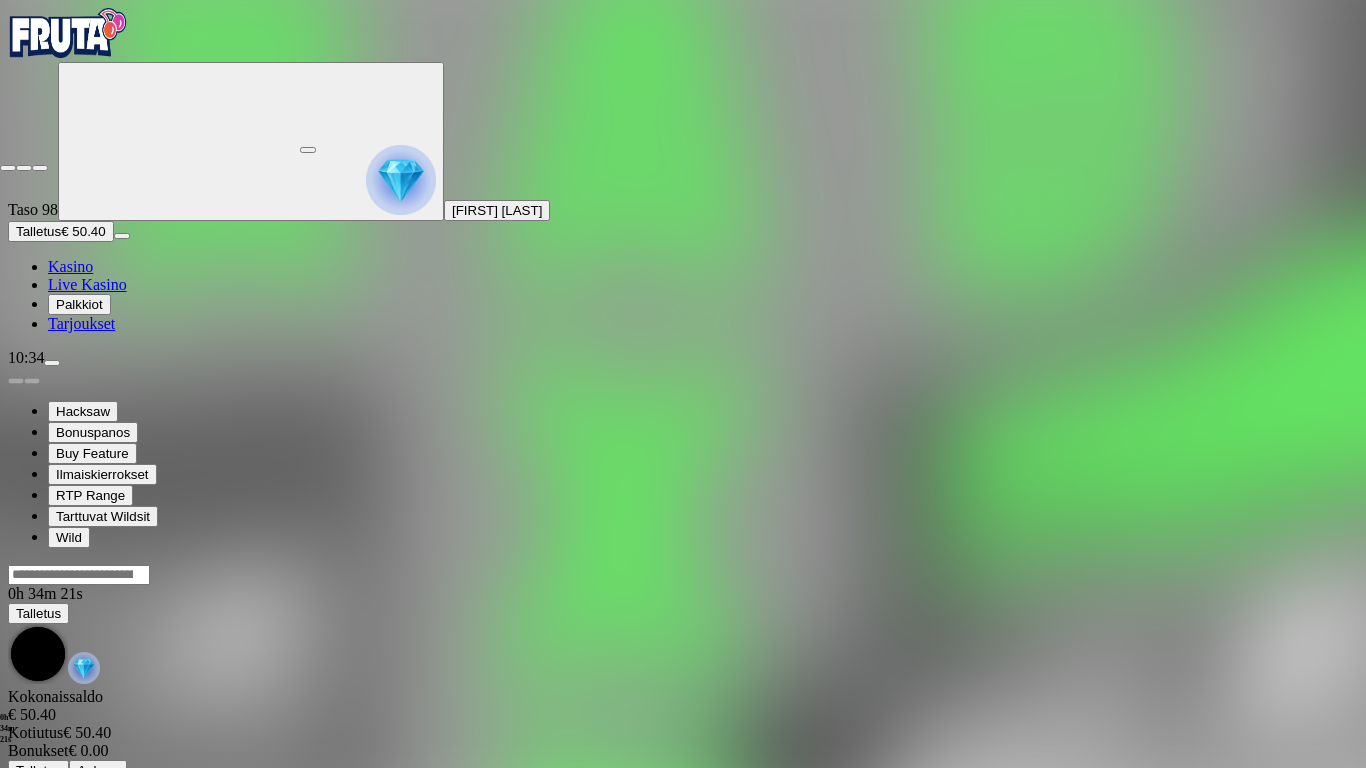 click at bounding box center [8, 168] 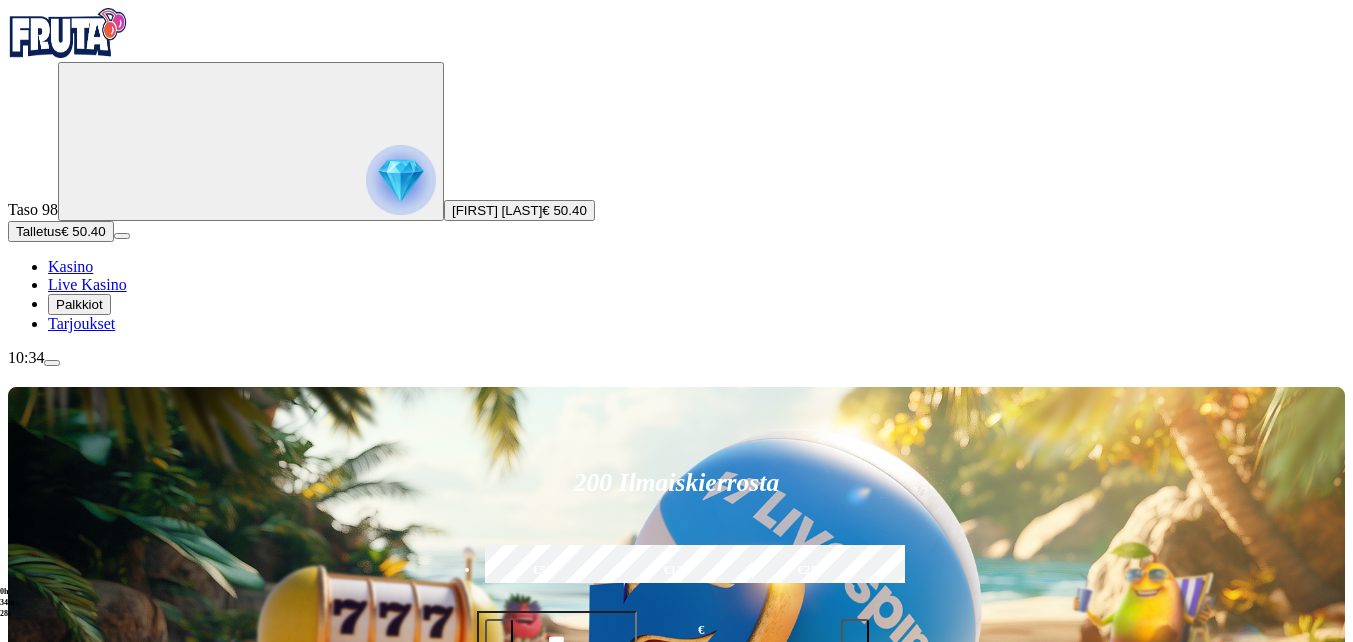 click at bounding box center (52, 363) 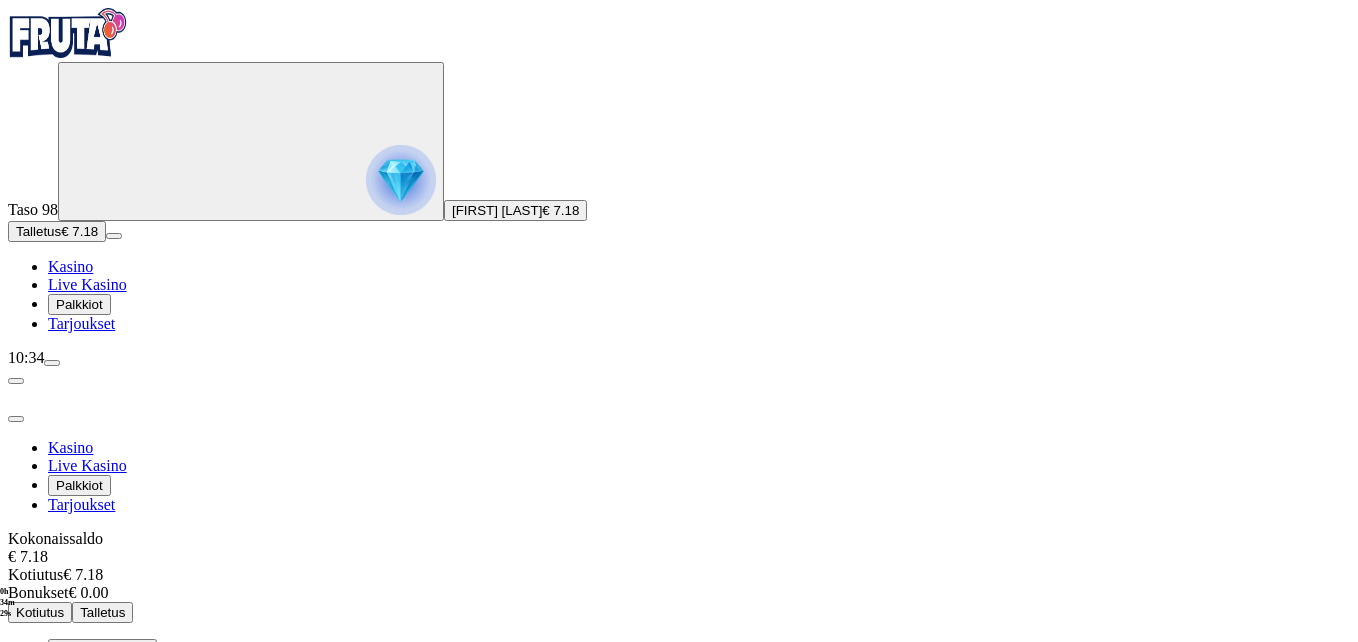 scroll, scrollTop: 70, scrollLeft: 0, axis: vertical 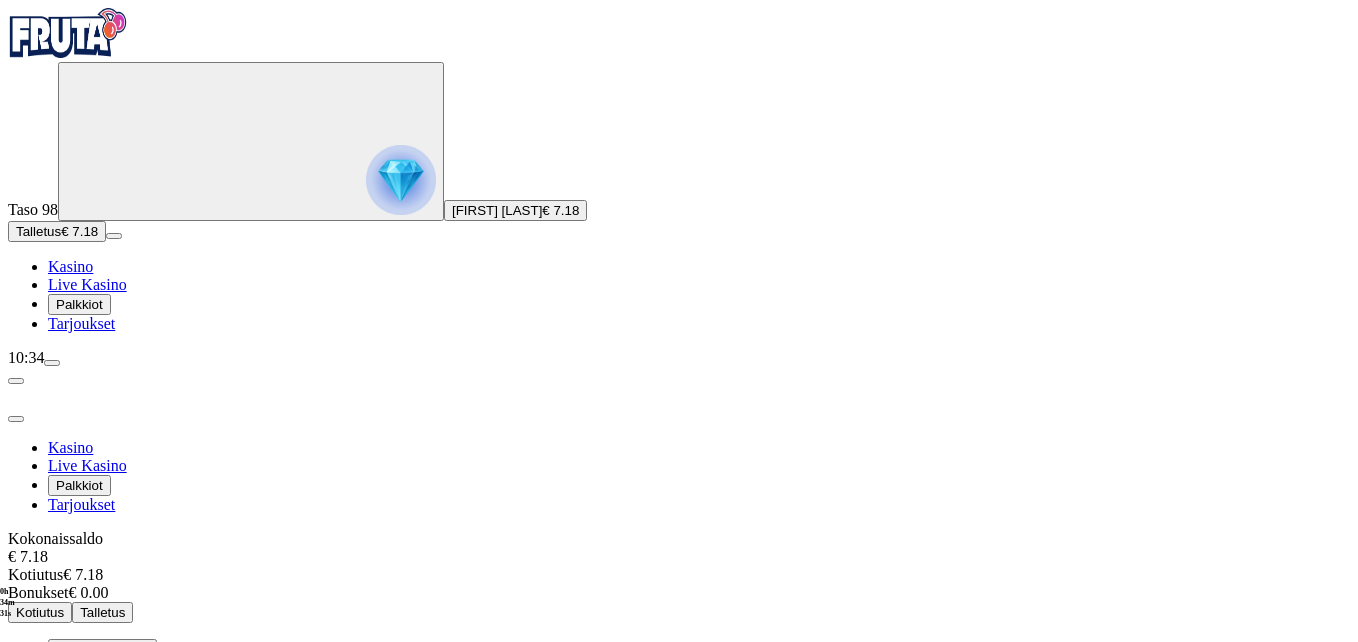 click on "Kirjaudu ulos" at bounding box center (54, 854) 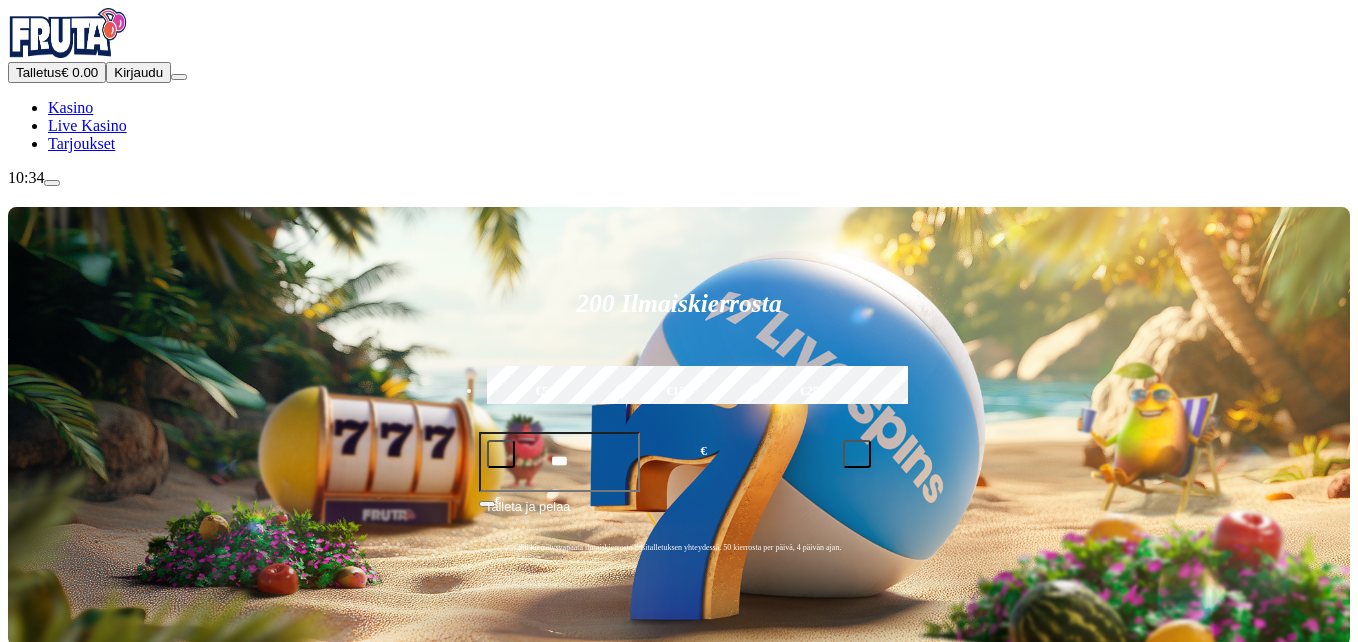 click on "Leikkiraha" at bounding box center [82, 981] 